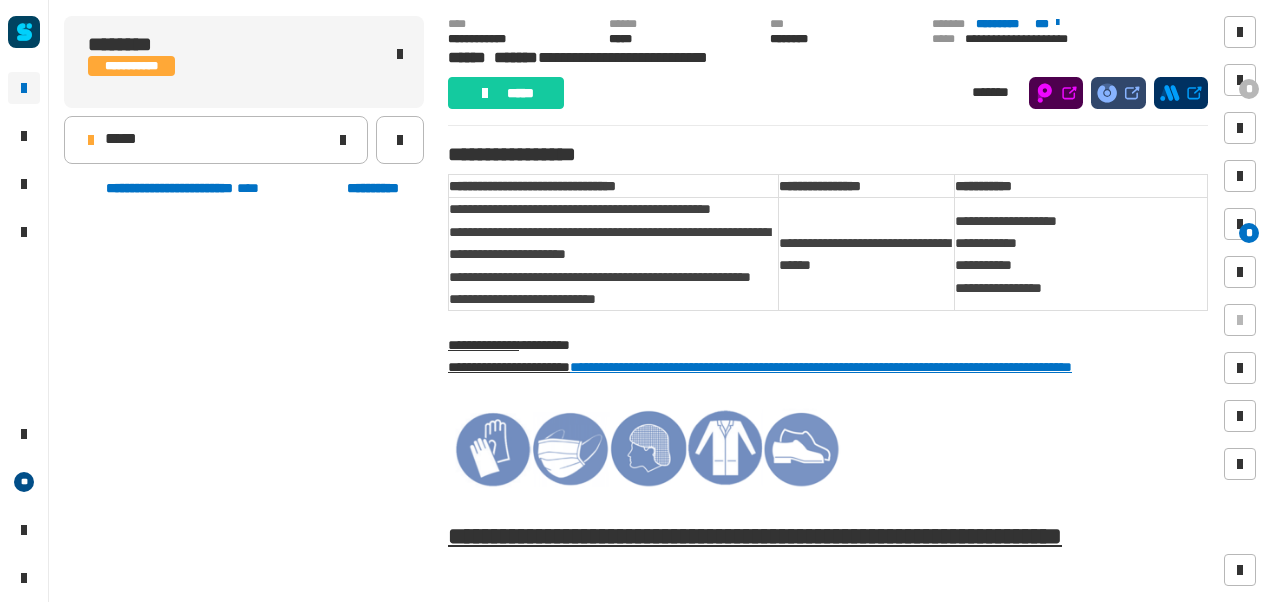 scroll, scrollTop: 0, scrollLeft: 0, axis: both 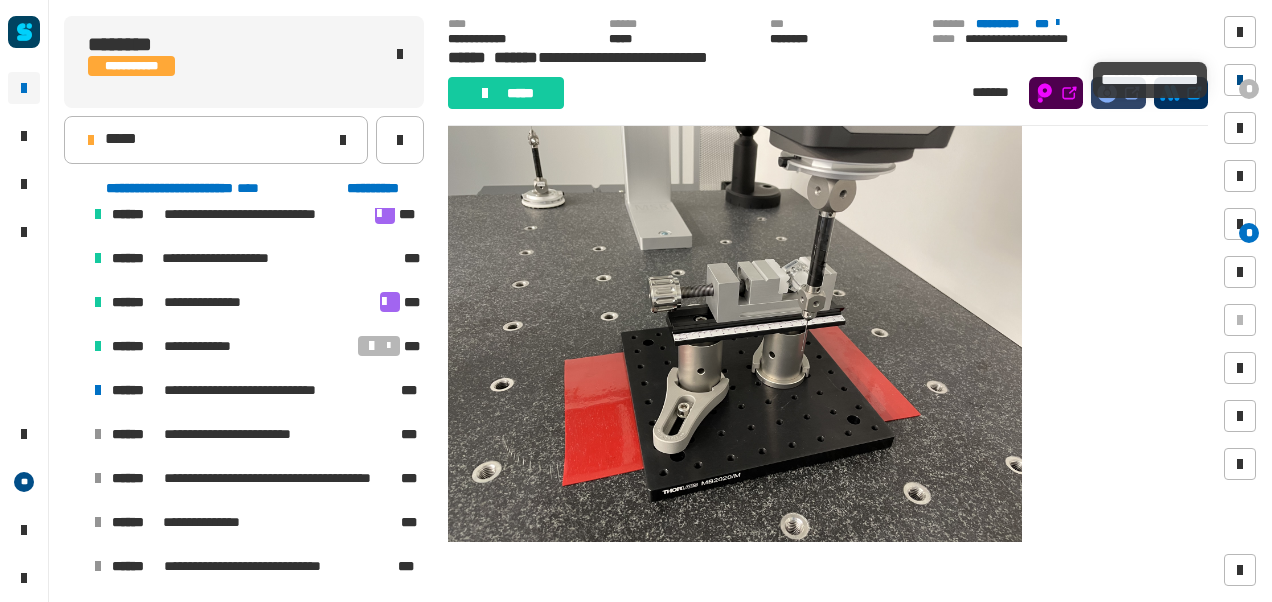 click at bounding box center (1240, 80) 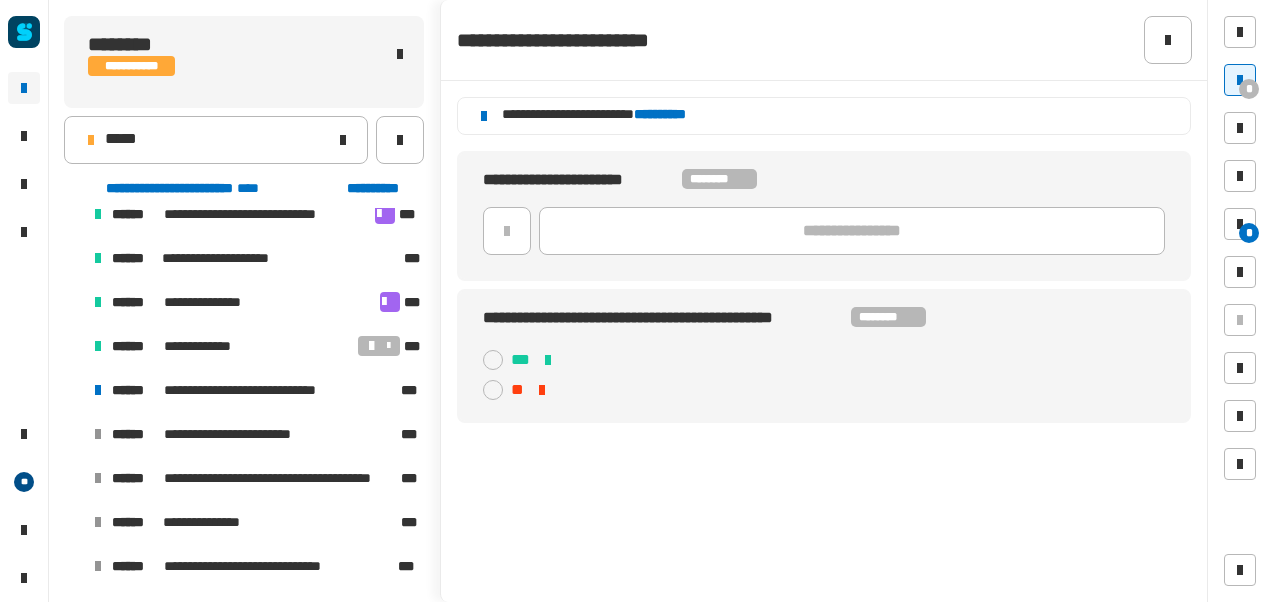 click on "**********" 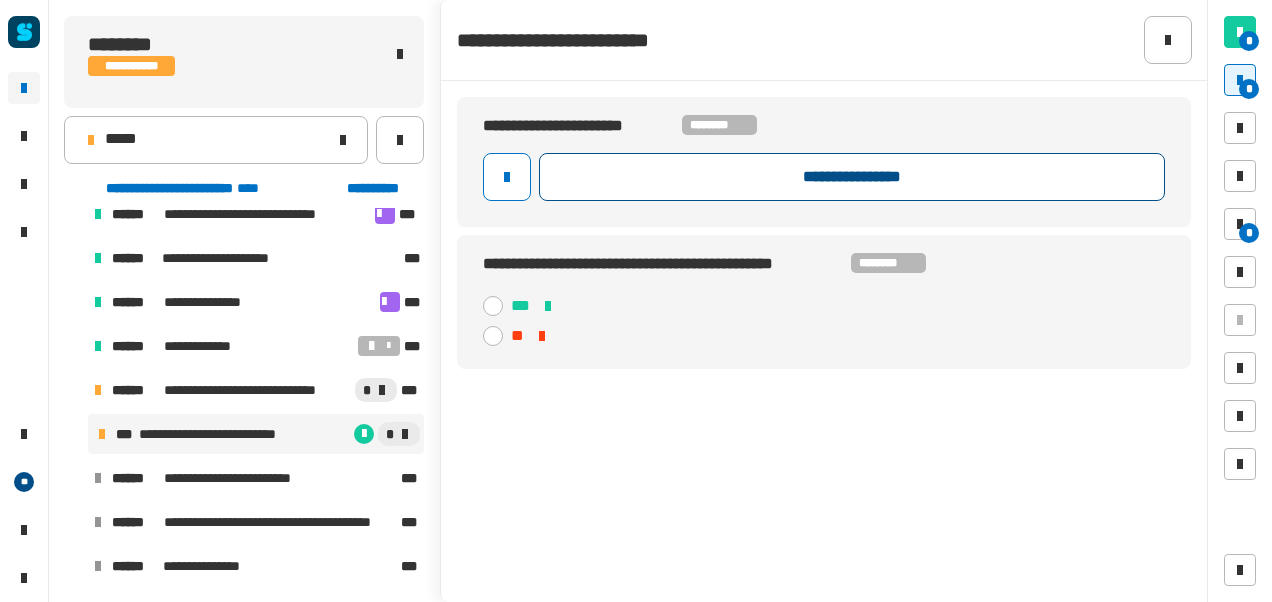 click on "**********" 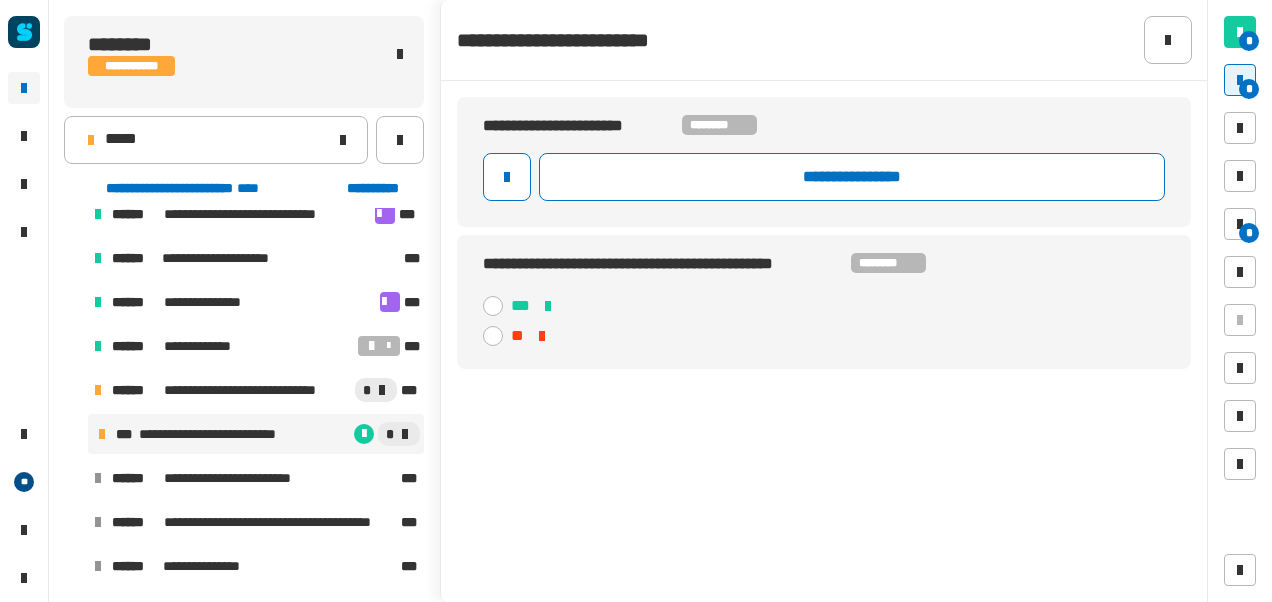 click 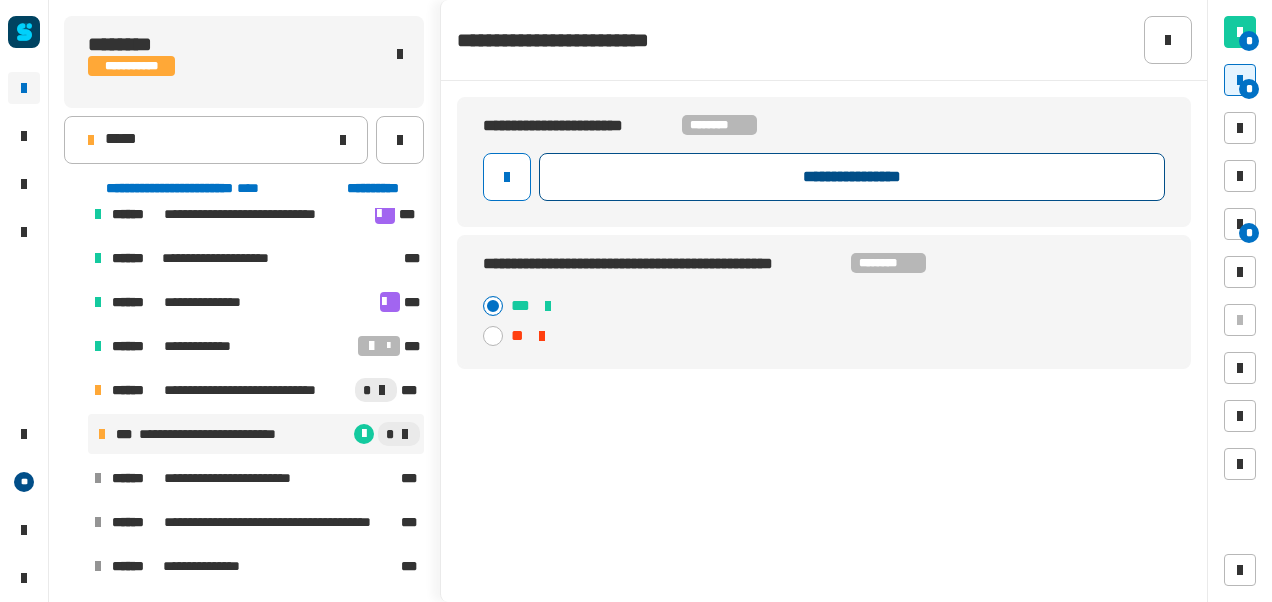 click on "**********" 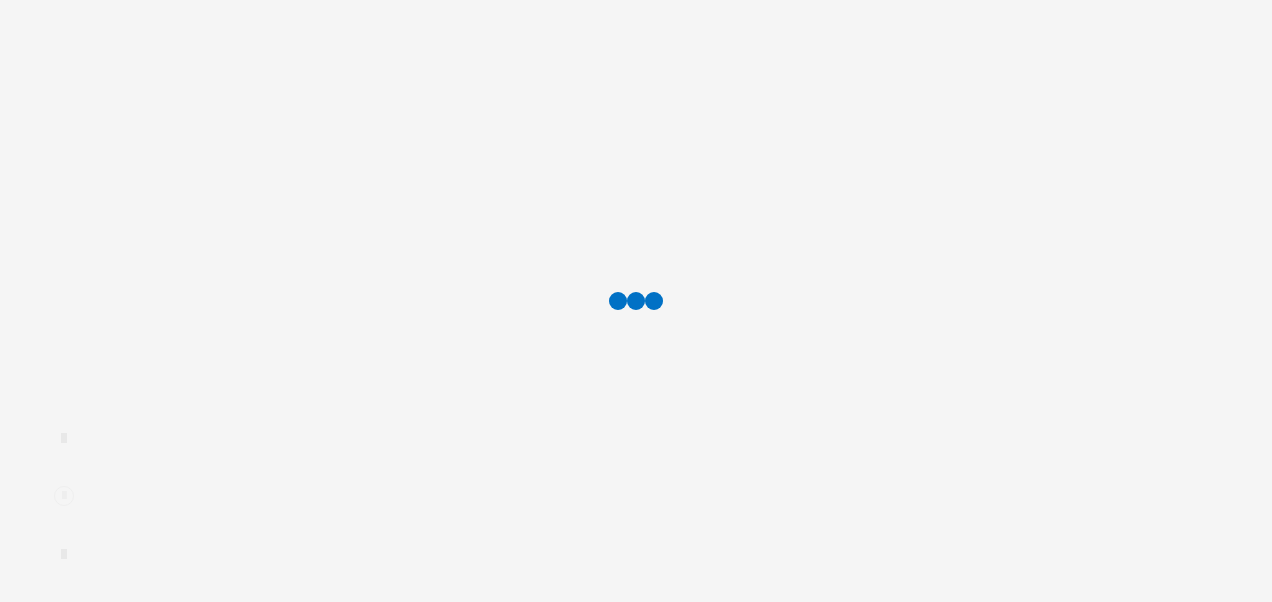 scroll, scrollTop: 0, scrollLeft: 0, axis: both 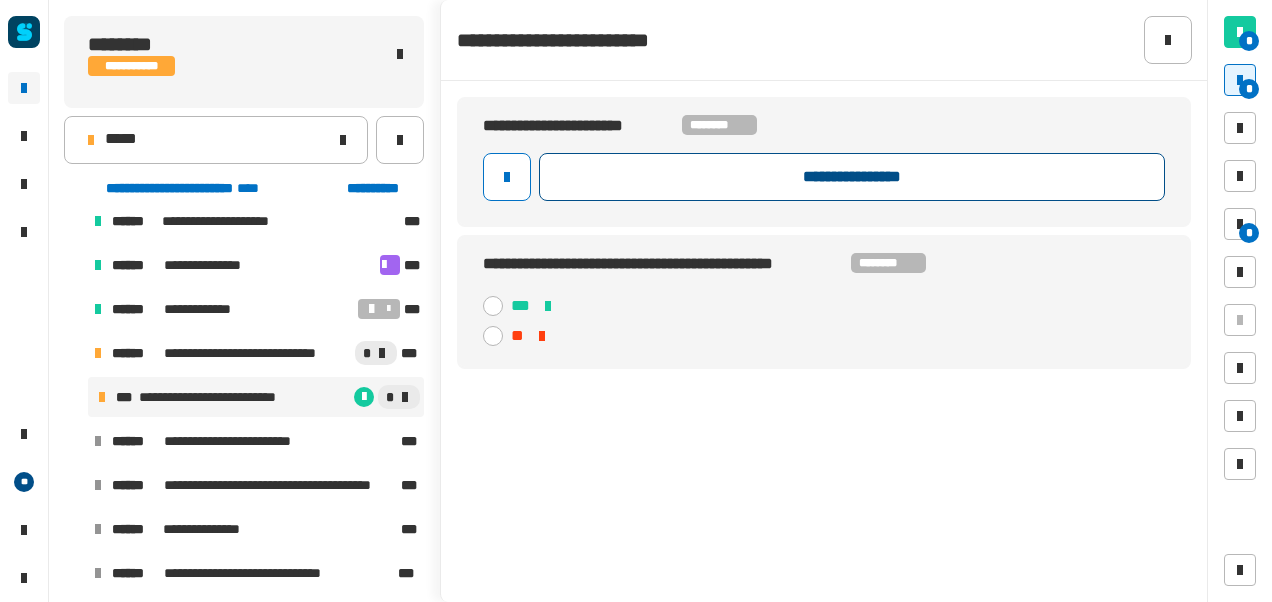 click on "**********" 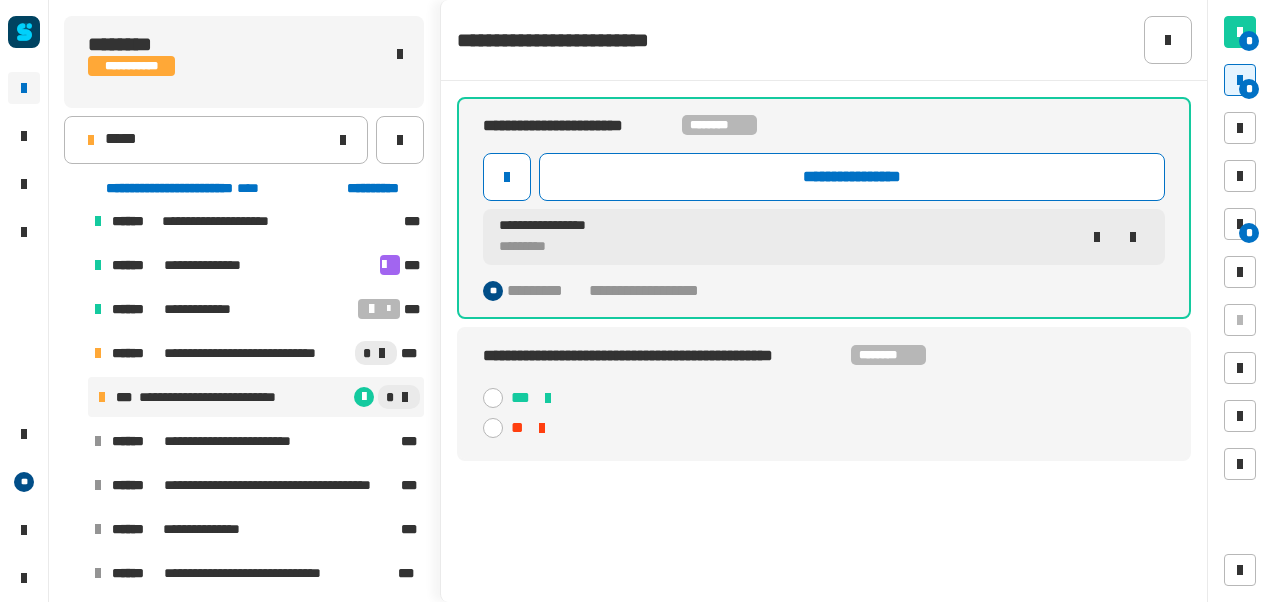click 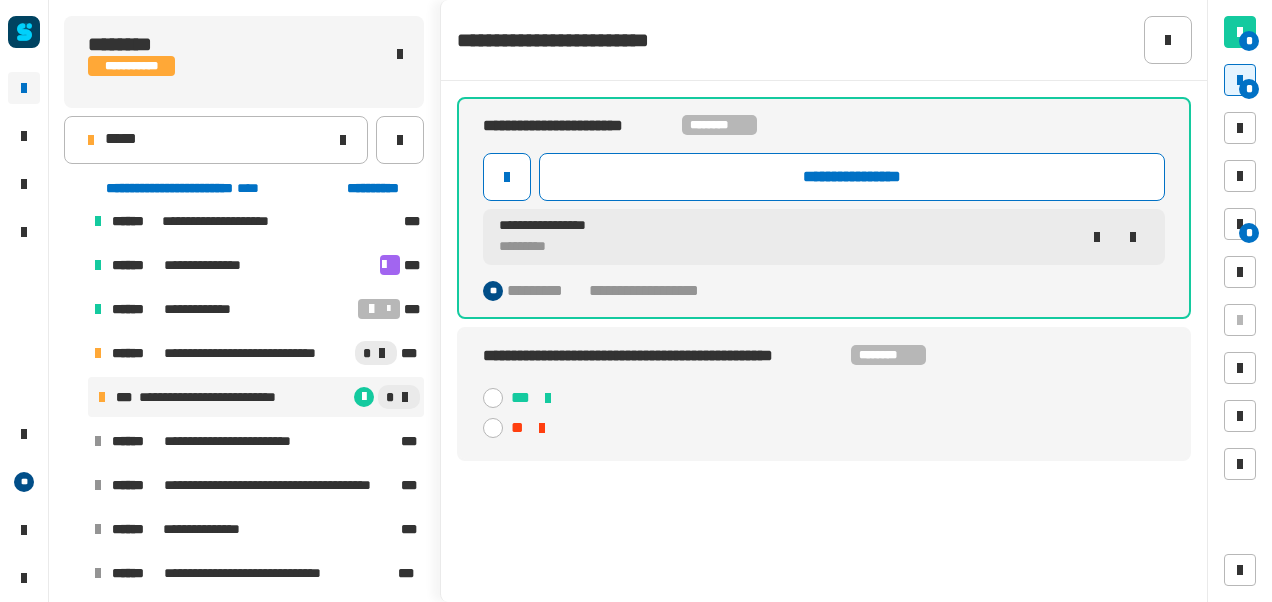 radio on "****" 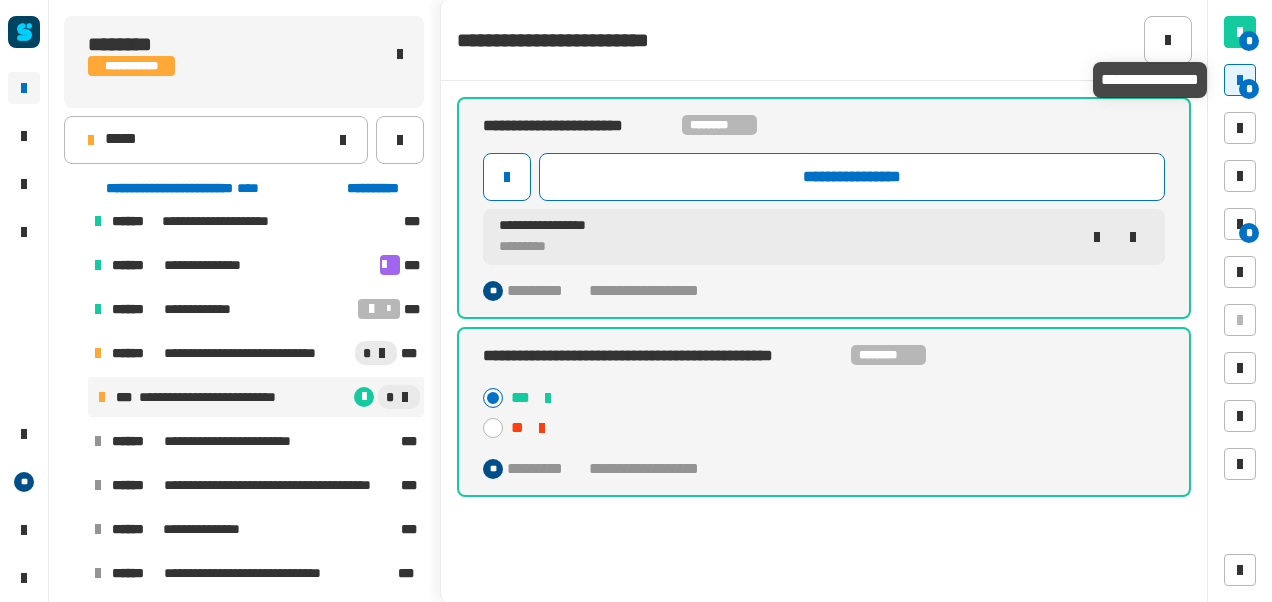 click at bounding box center (1240, 80) 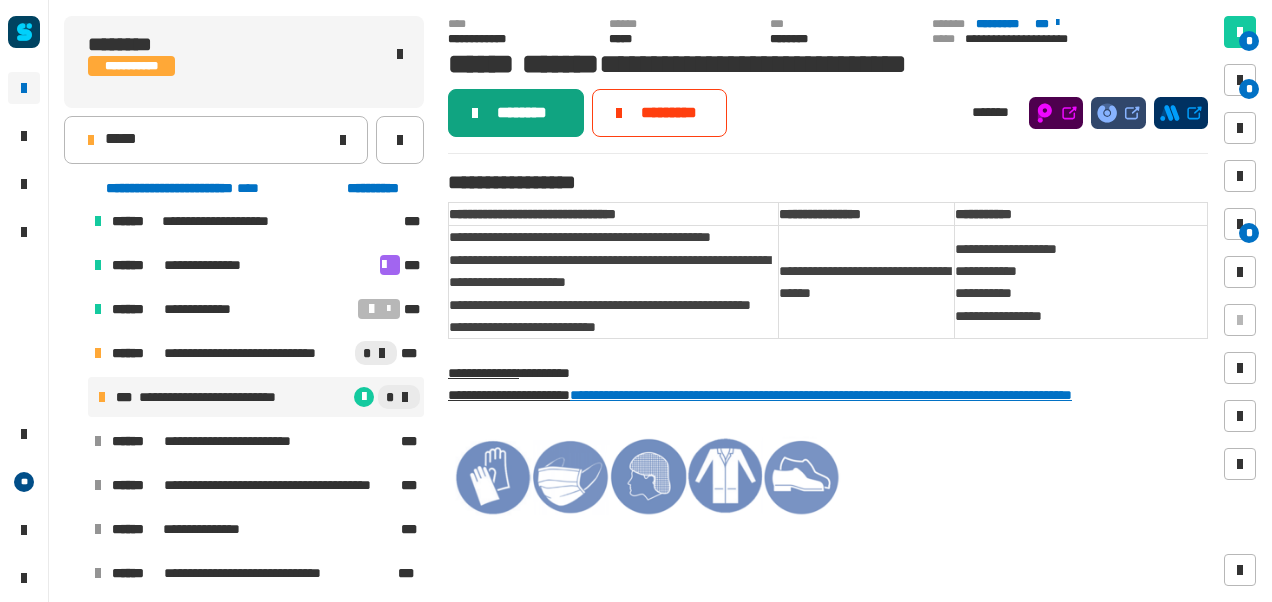 click on "********" 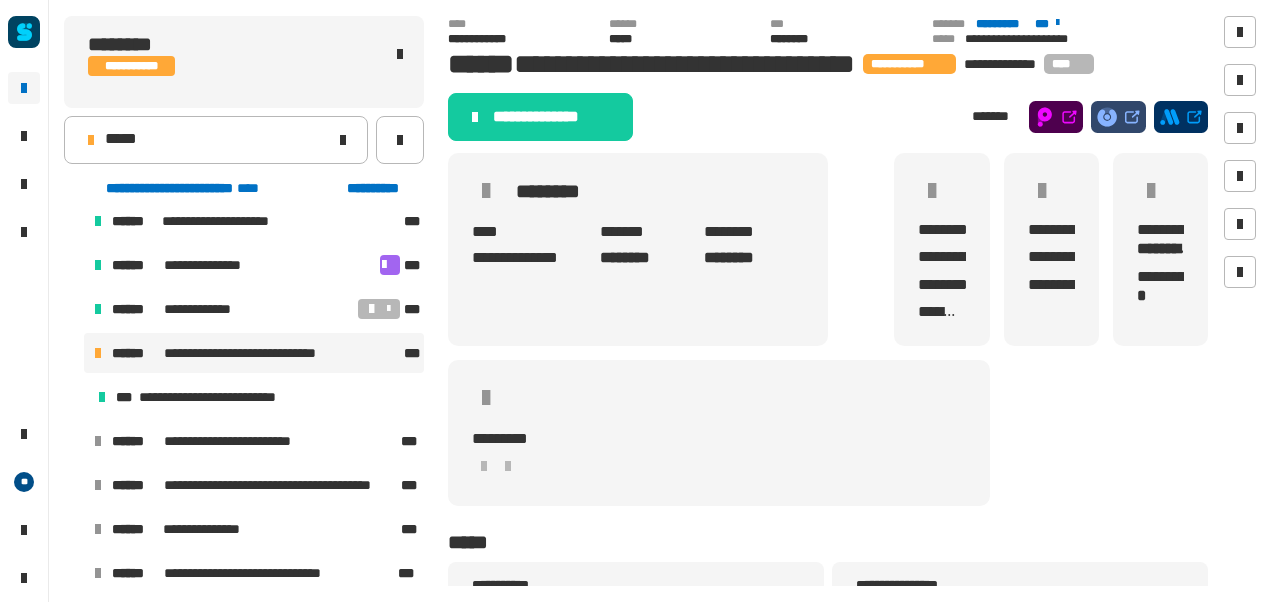 click on "**********" 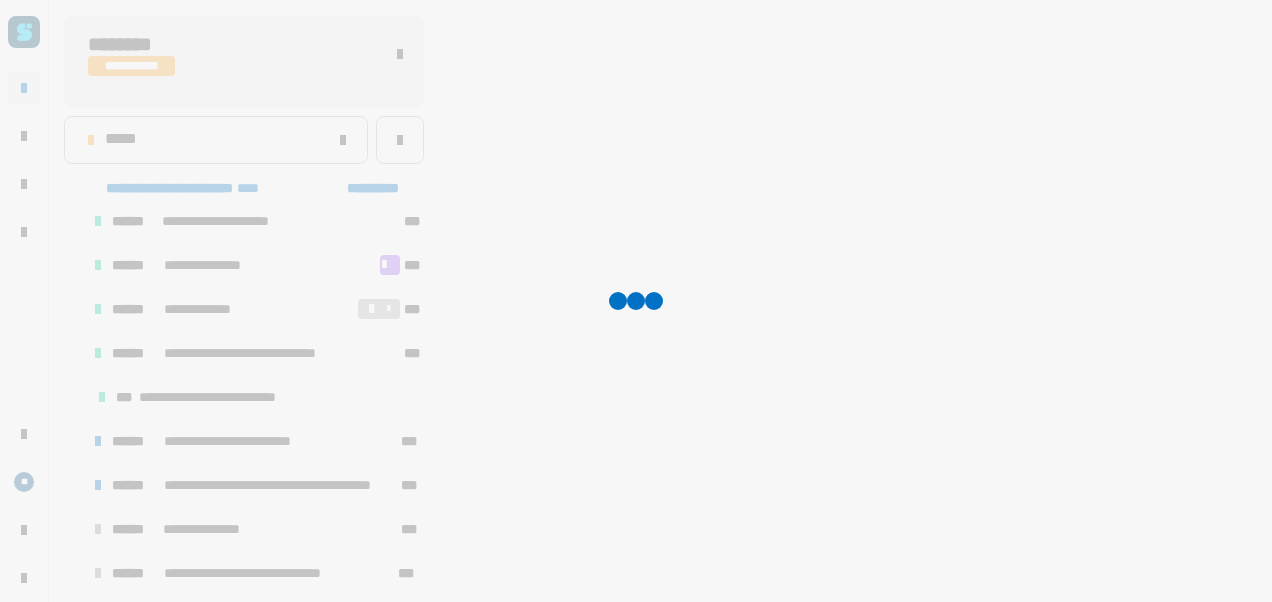 scroll, scrollTop: 502, scrollLeft: 0, axis: vertical 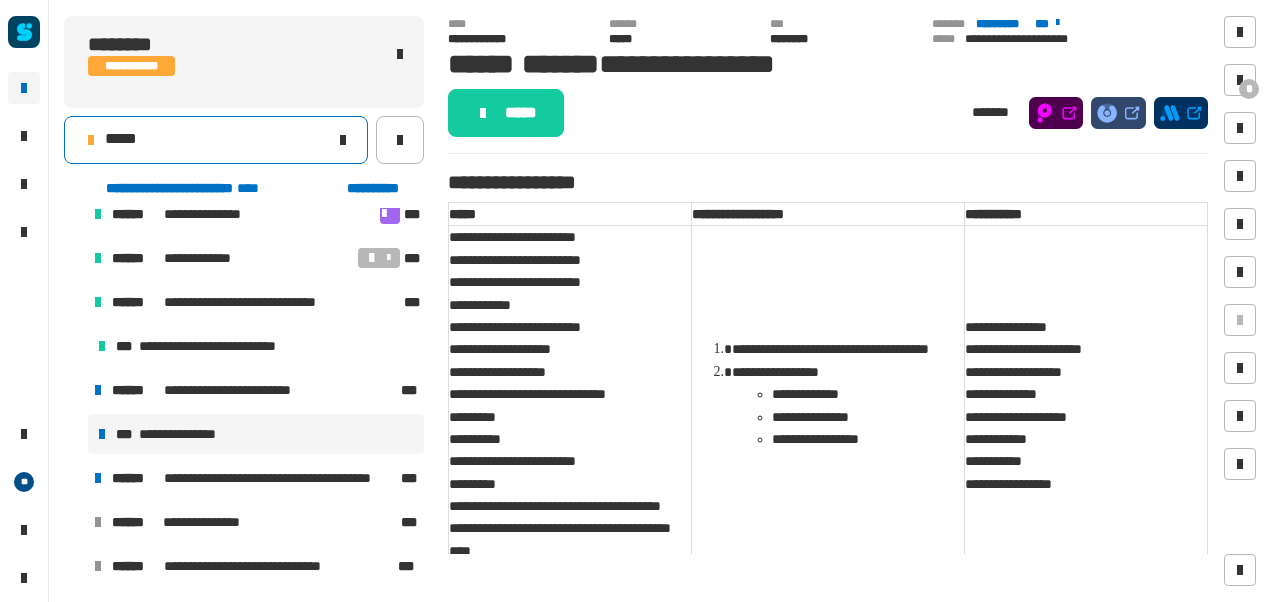 click on "*****" 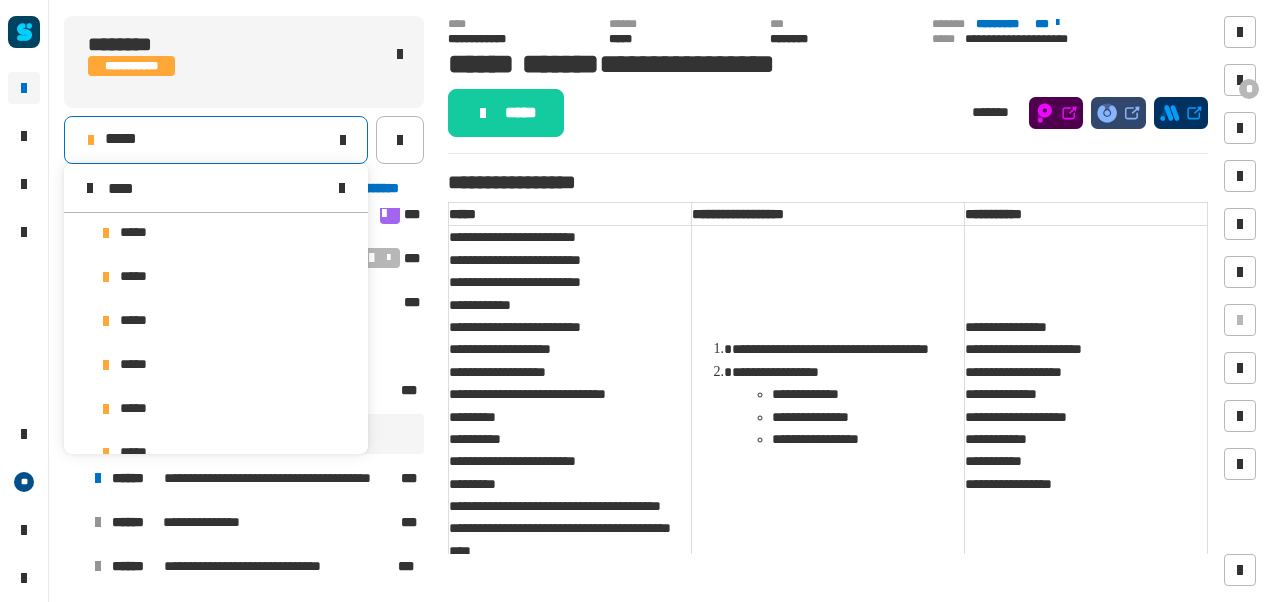 scroll, scrollTop: 0, scrollLeft: 0, axis: both 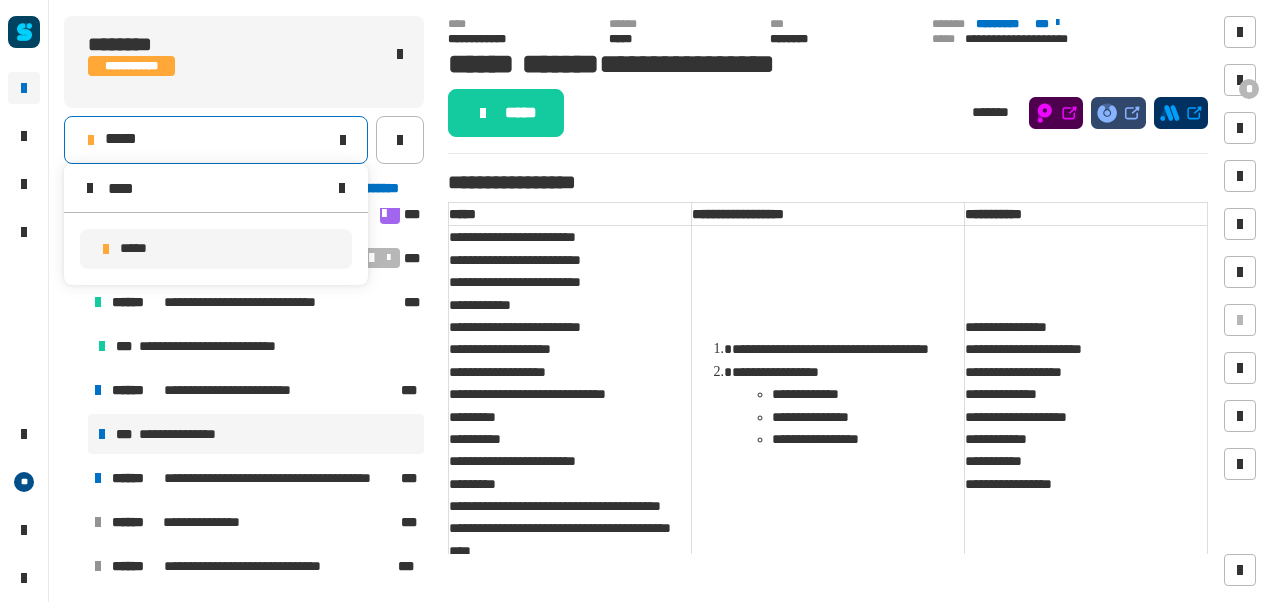 type on "****" 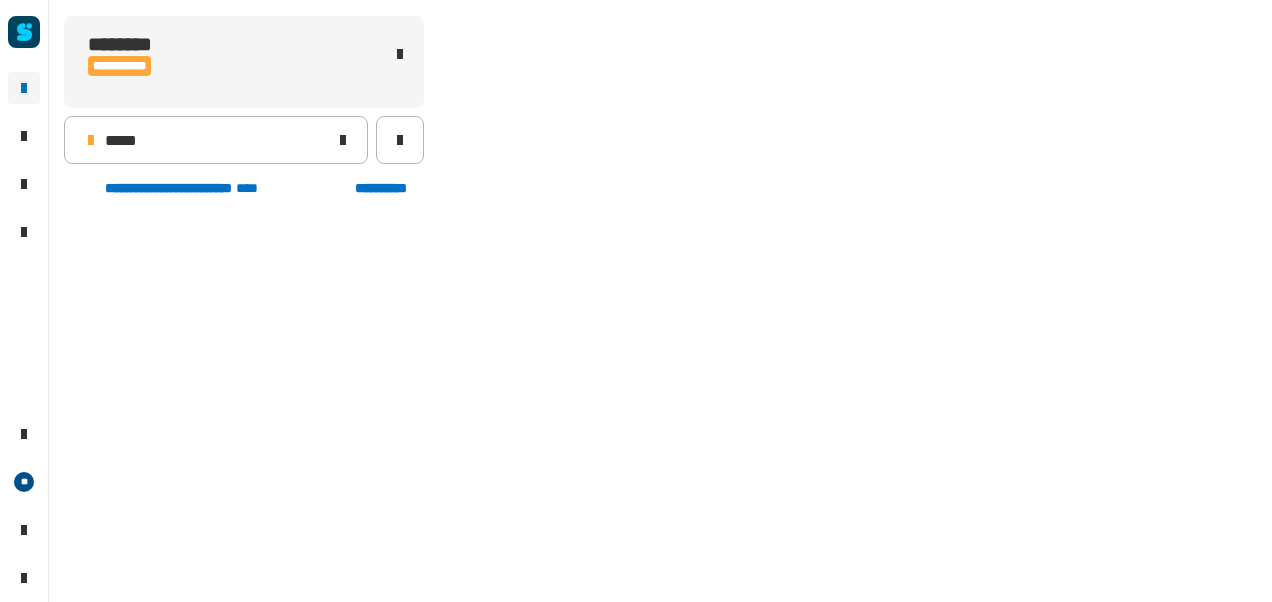 scroll, scrollTop: 451, scrollLeft: 0, axis: vertical 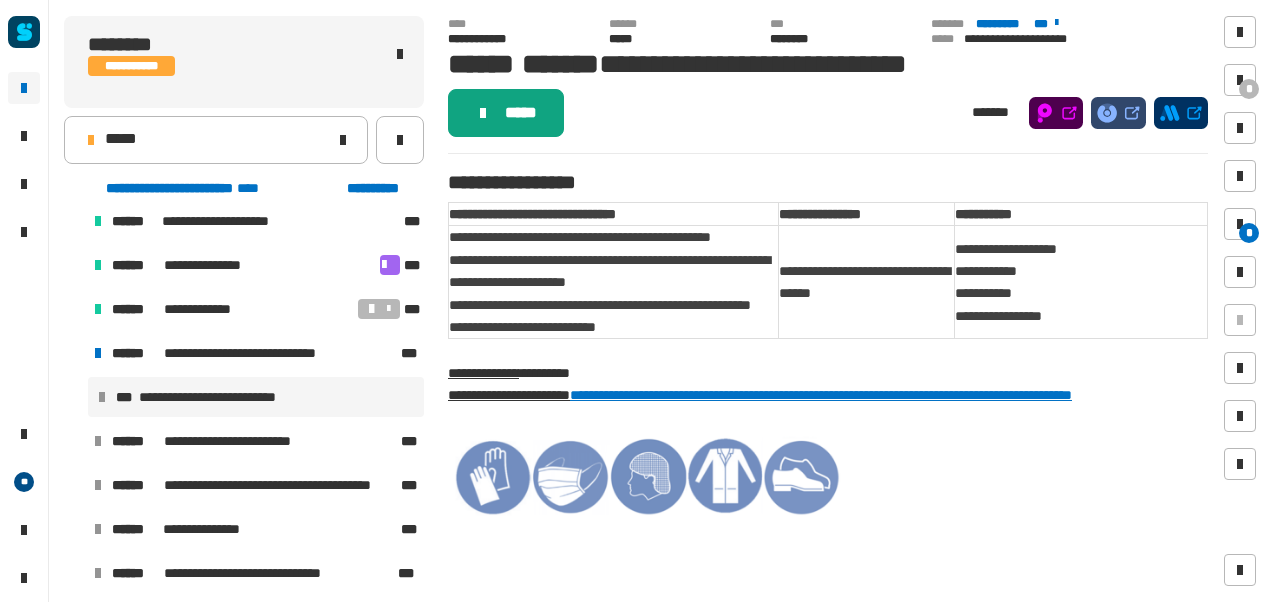 click on "*****" 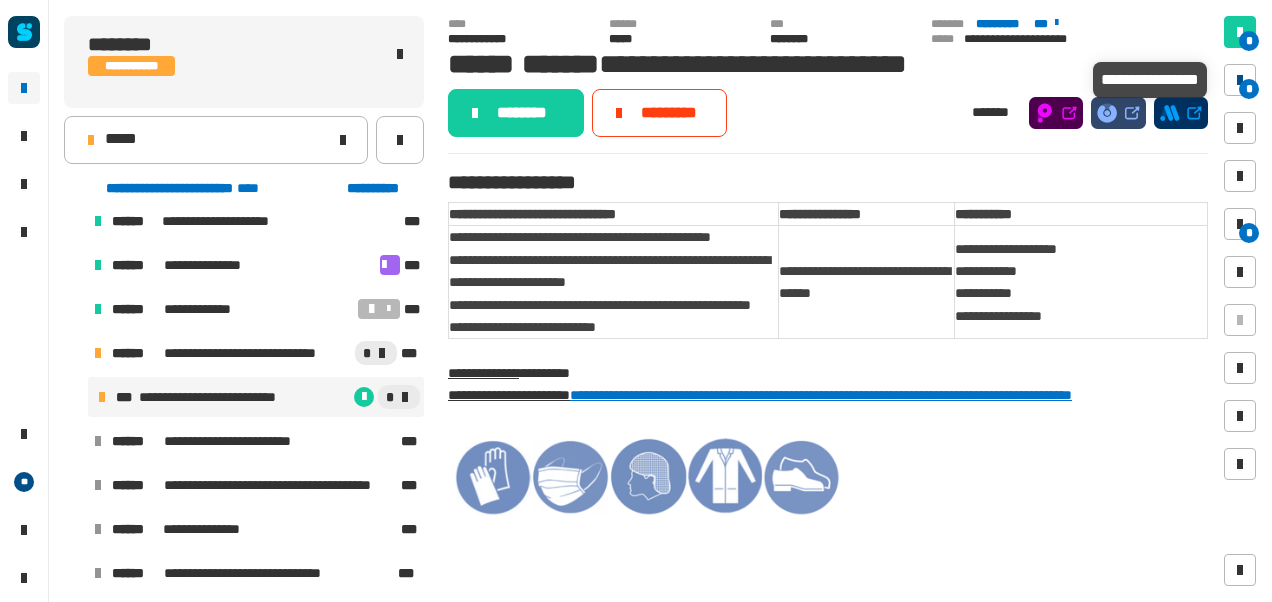 click on "*" at bounding box center [1249, 89] 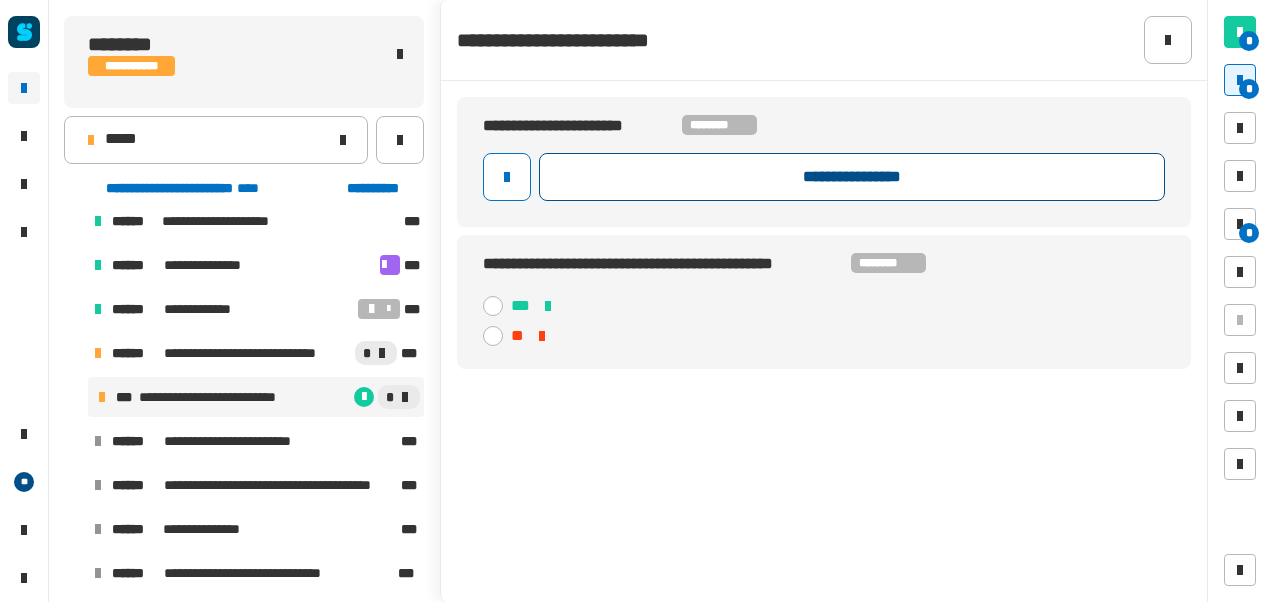click on "**********" 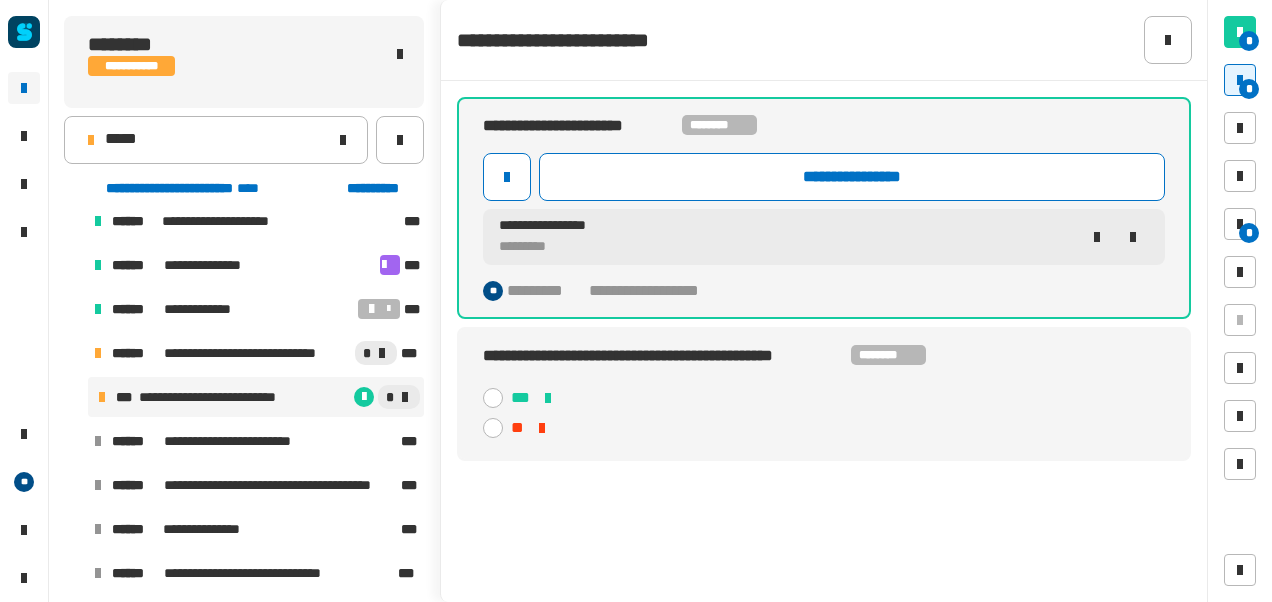 click 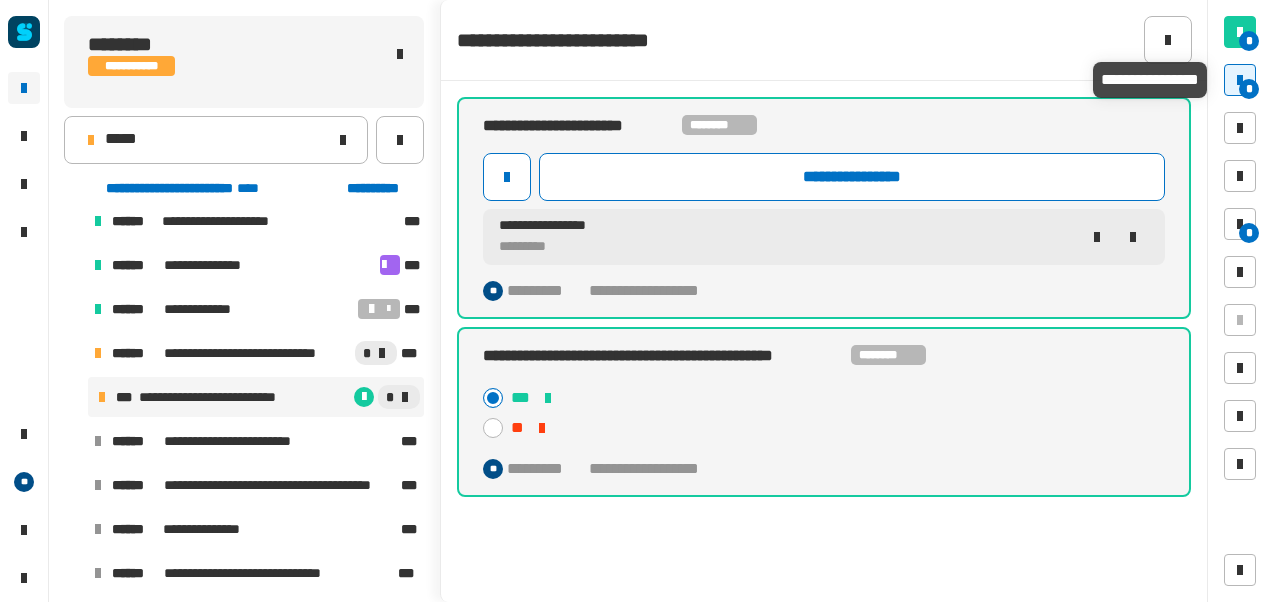 click at bounding box center (1240, 80) 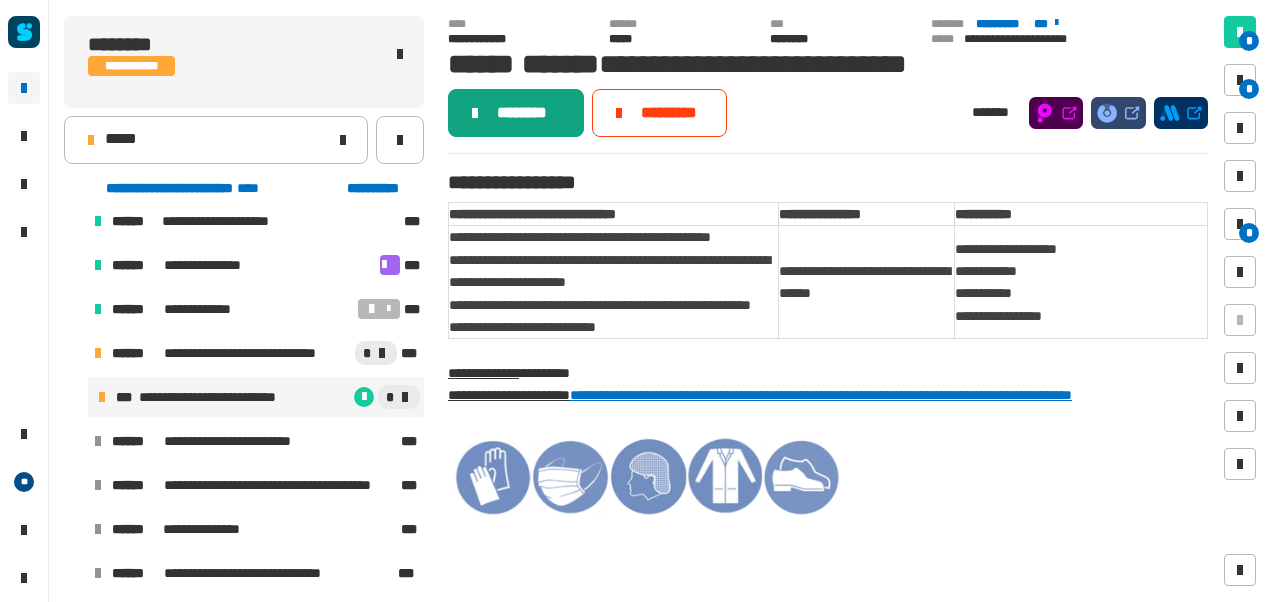 click on "********" 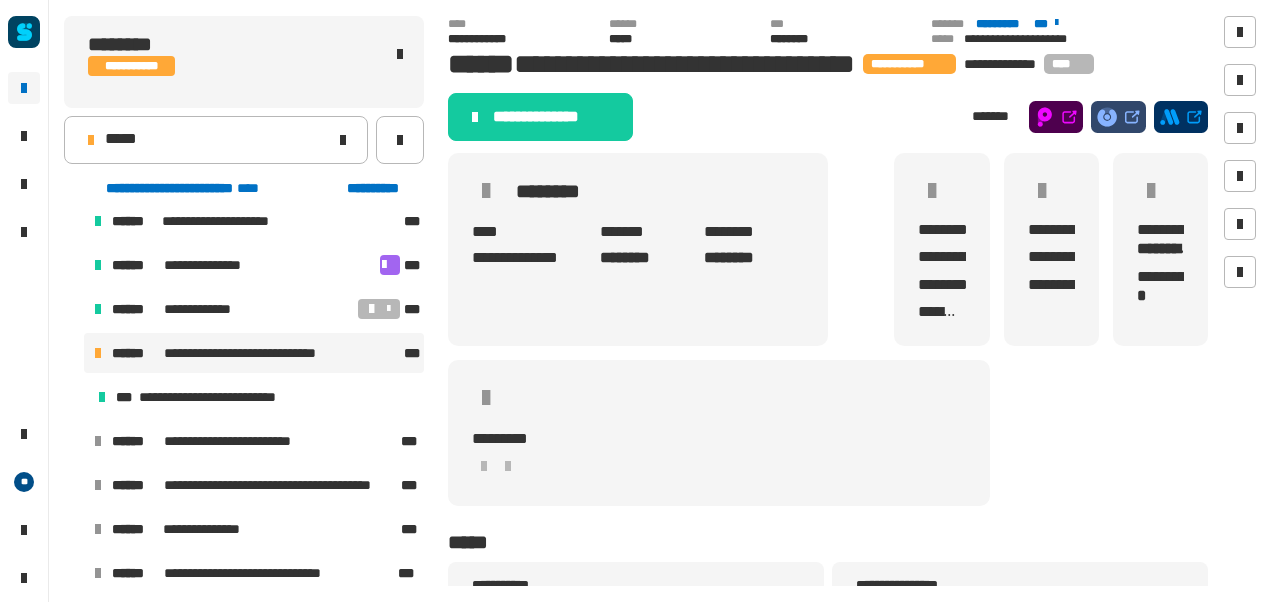 click on "**********" 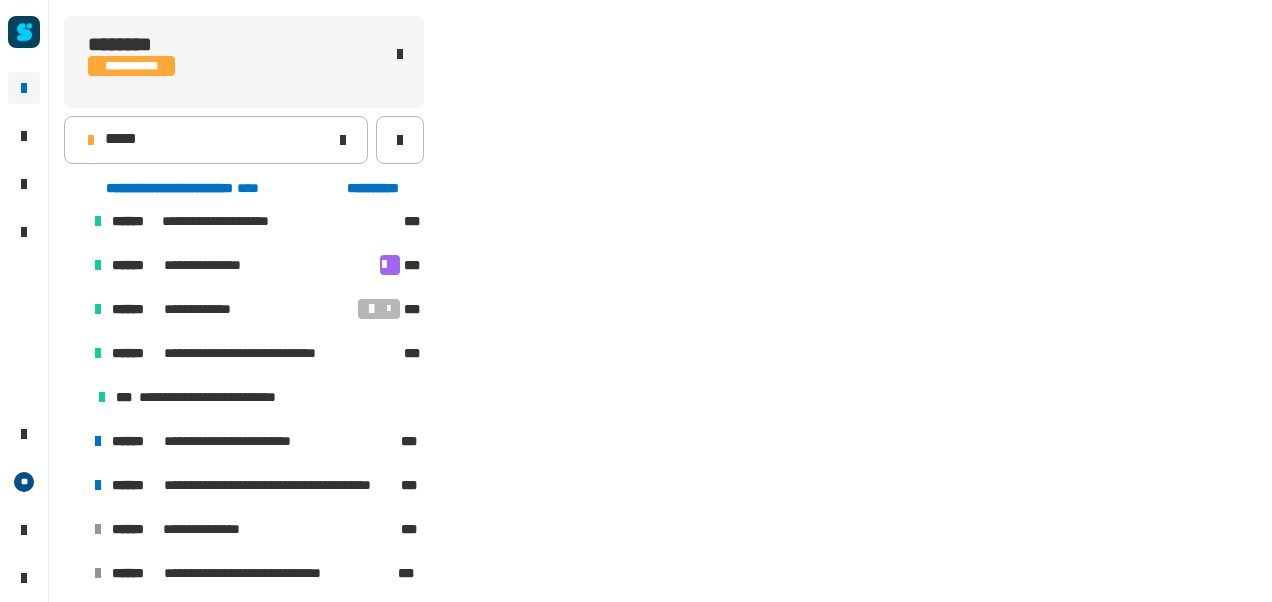 scroll, scrollTop: 502, scrollLeft: 0, axis: vertical 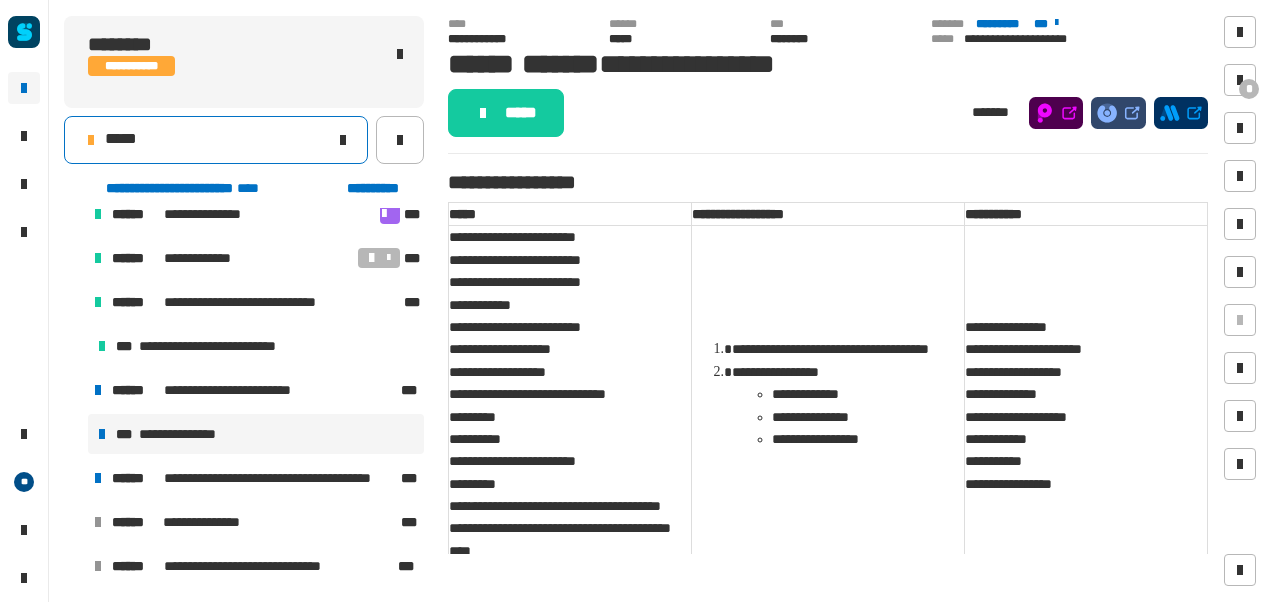 click on "*****" 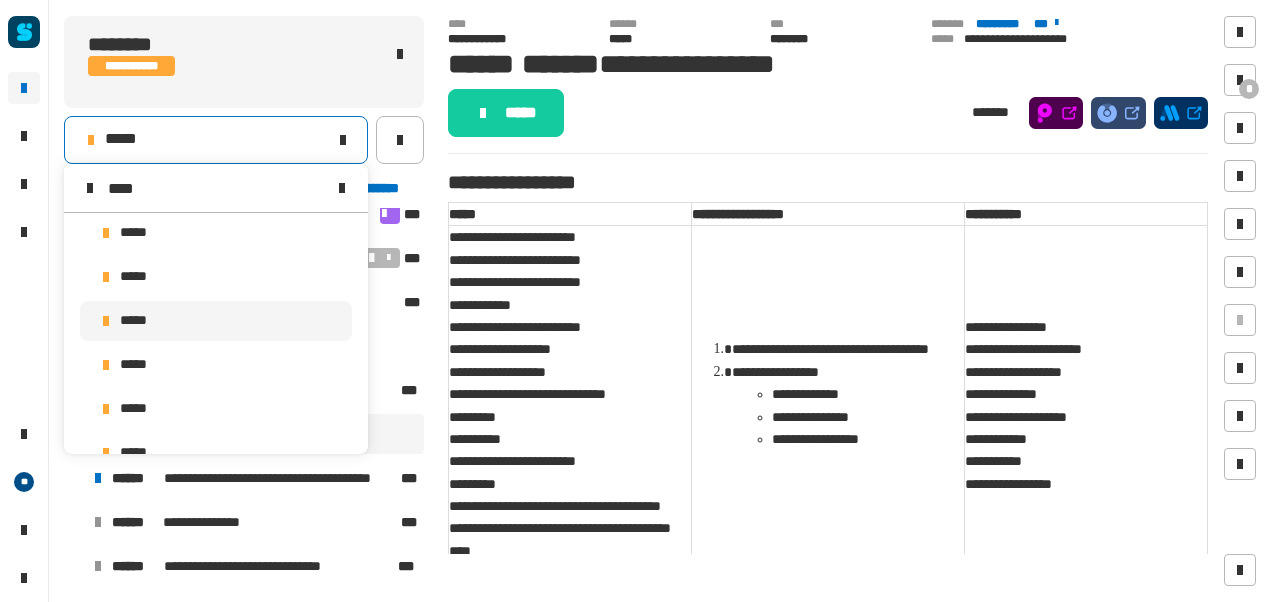 scroll, scrollTop: 0, scrollLeft: 0, axis: both 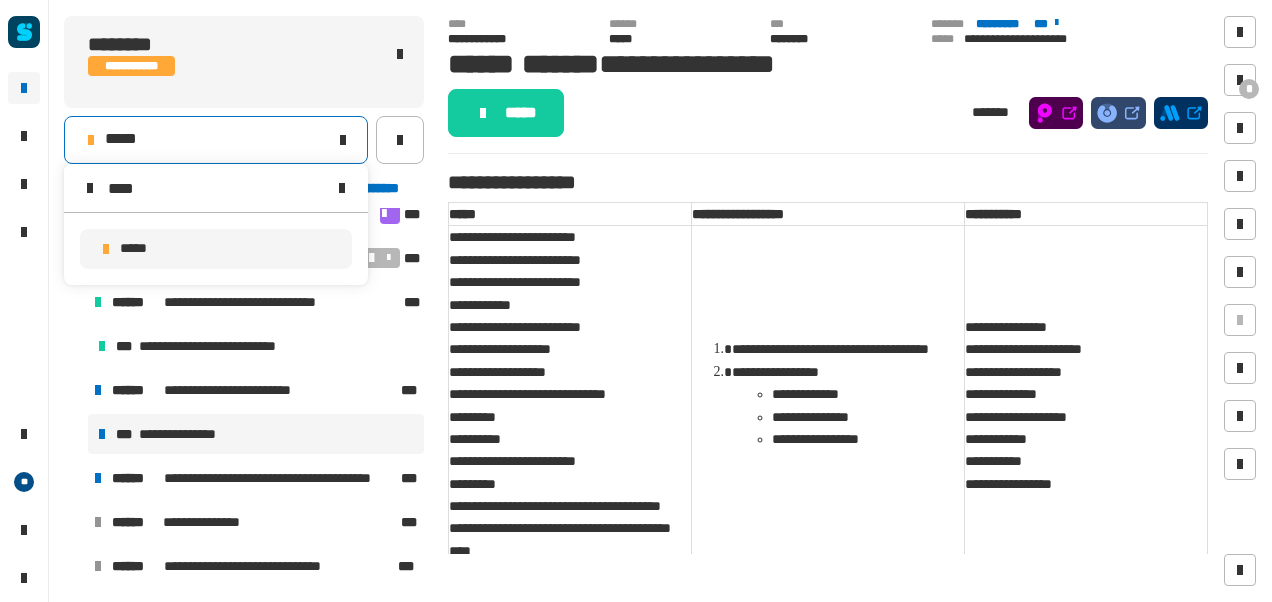 type on "****" 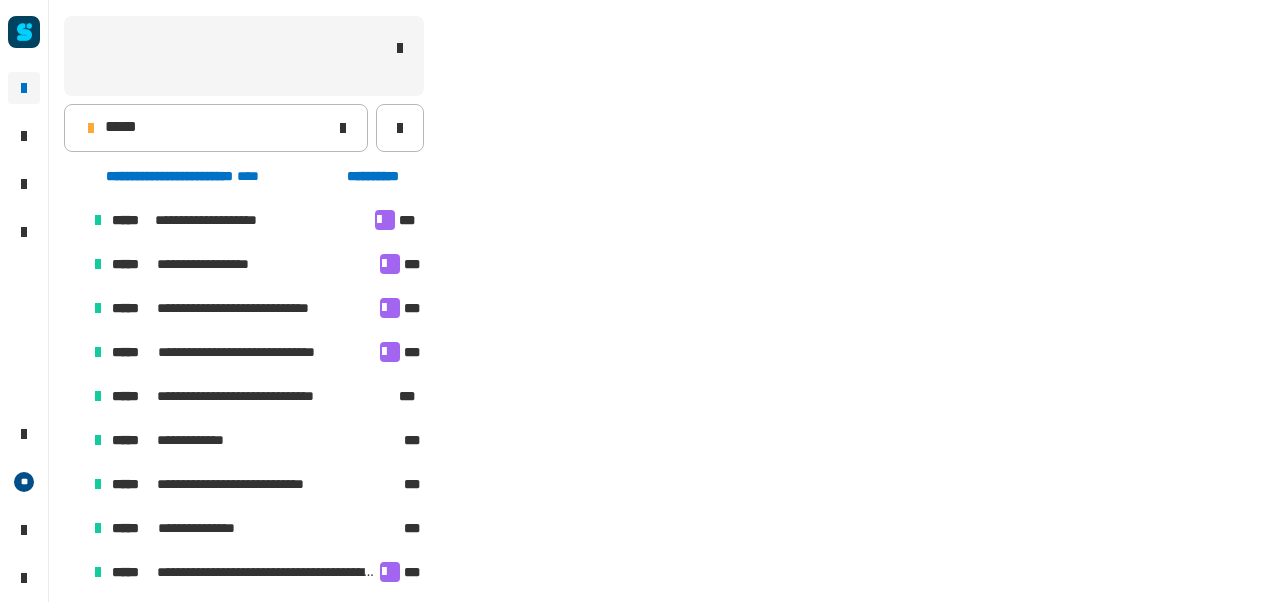 scroll, scrollTop: 451, scrollLeft: 0, axis: vertical 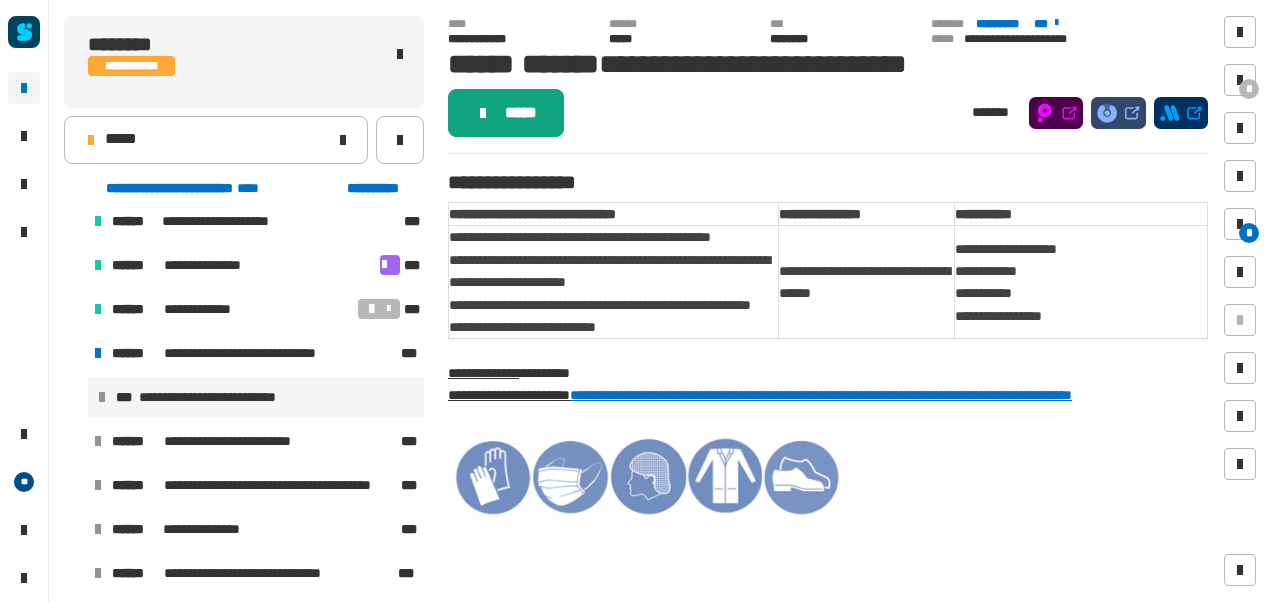 click on "*****" 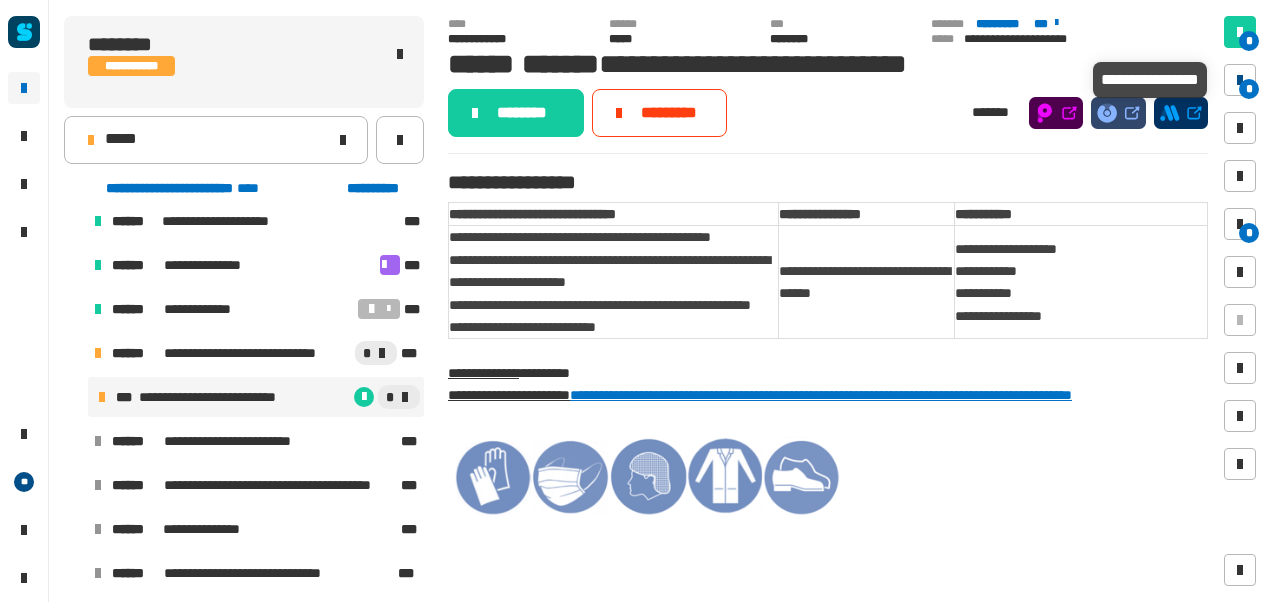 click at bounding box center [1240, 80] 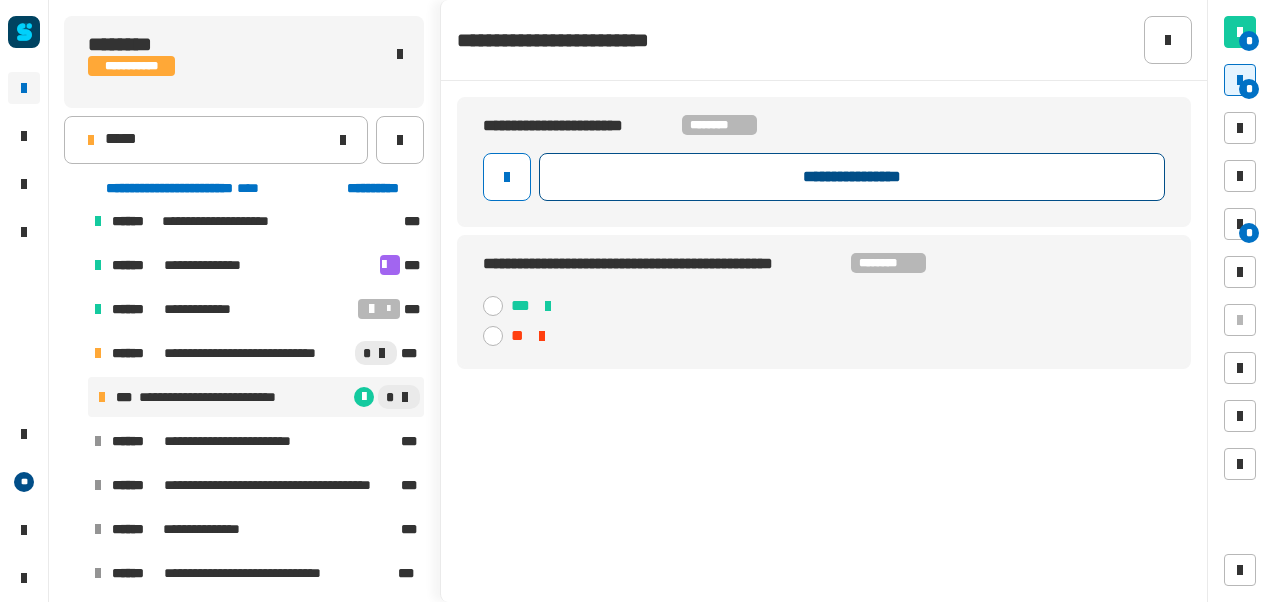 click on "**********" 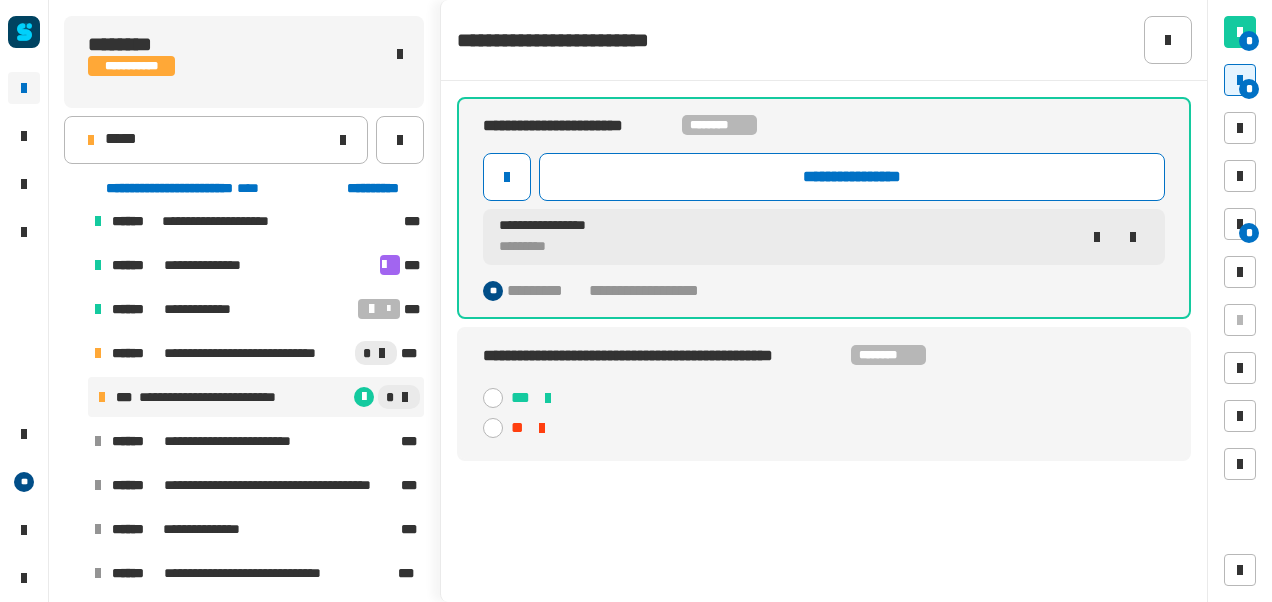 click on "***" 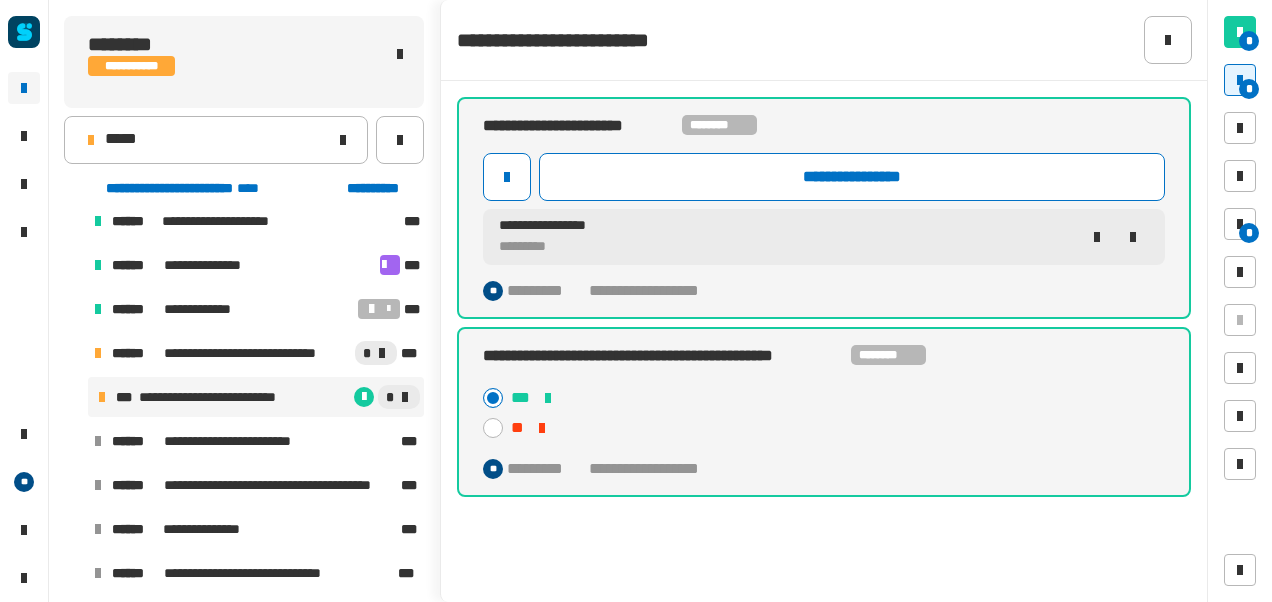 click on "**********" 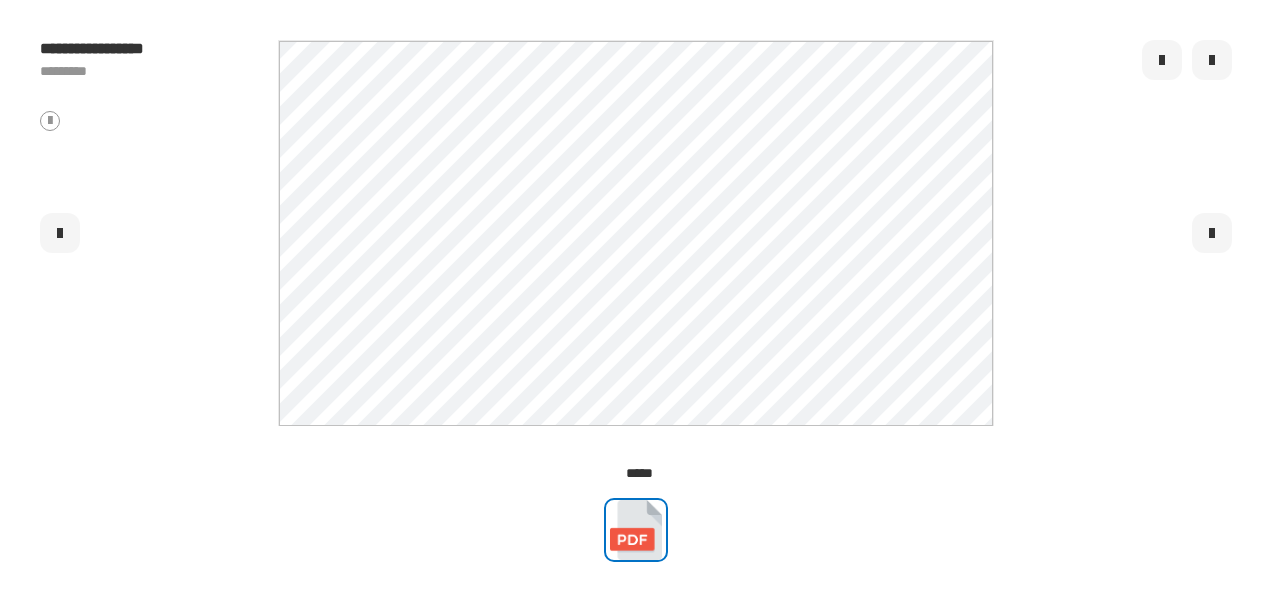 click 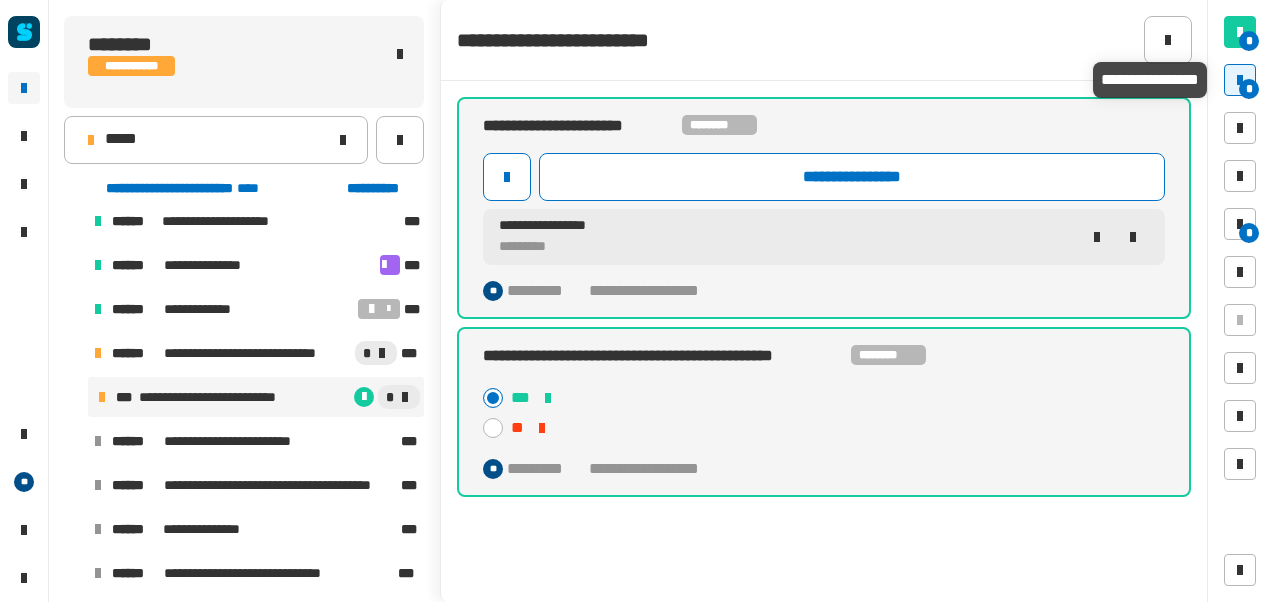 click on "*" at bounding box center [1240, 80] 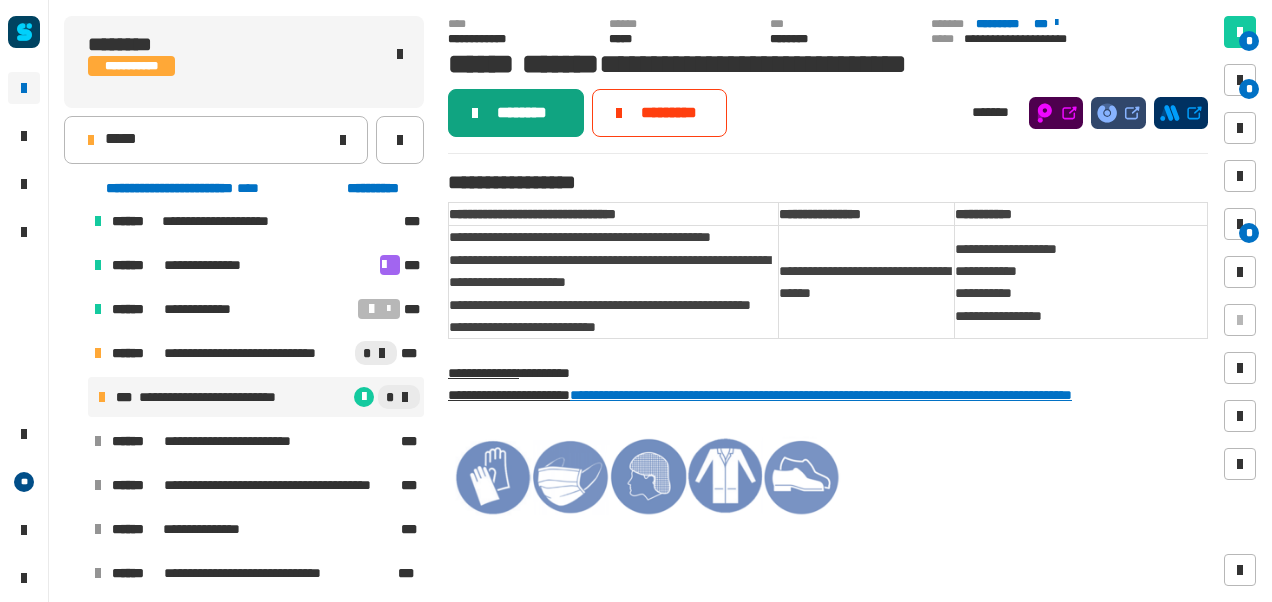 click on "********" 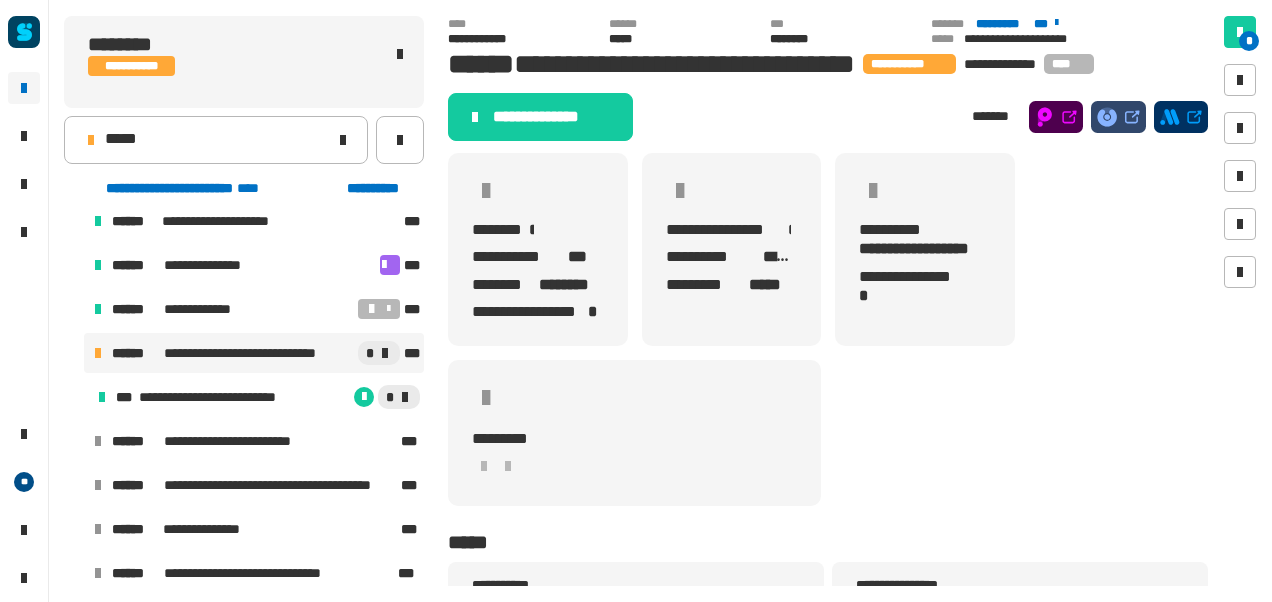 click on "**********" 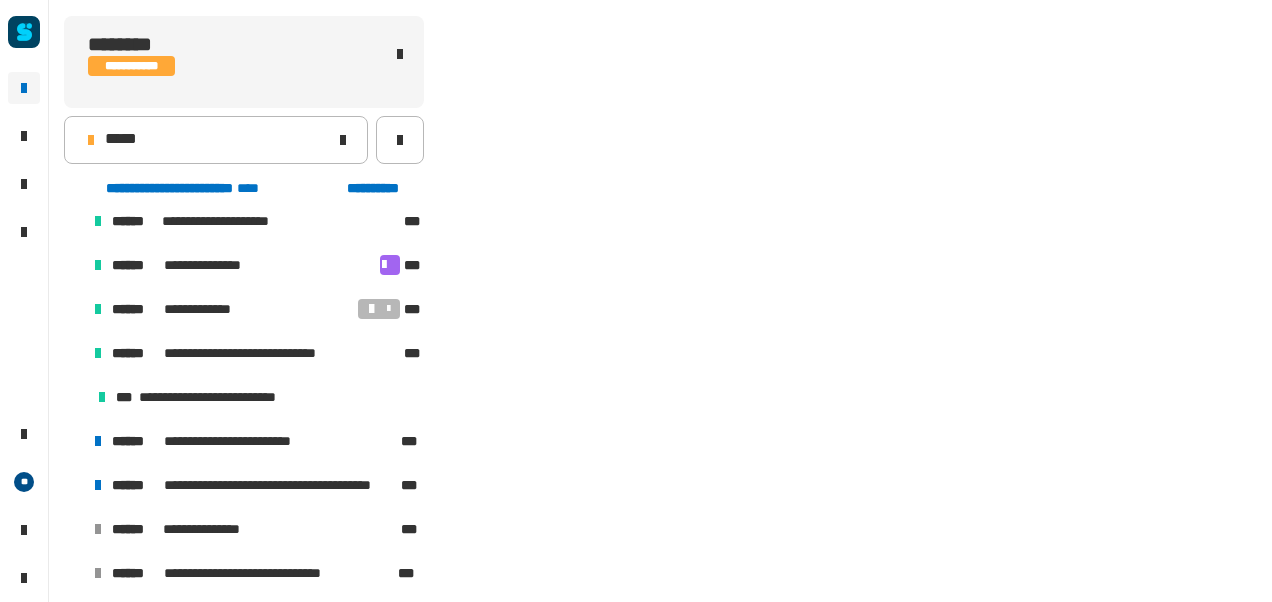 scroll, scrollTop: 502, scrollLeft: 0, axis: vertical 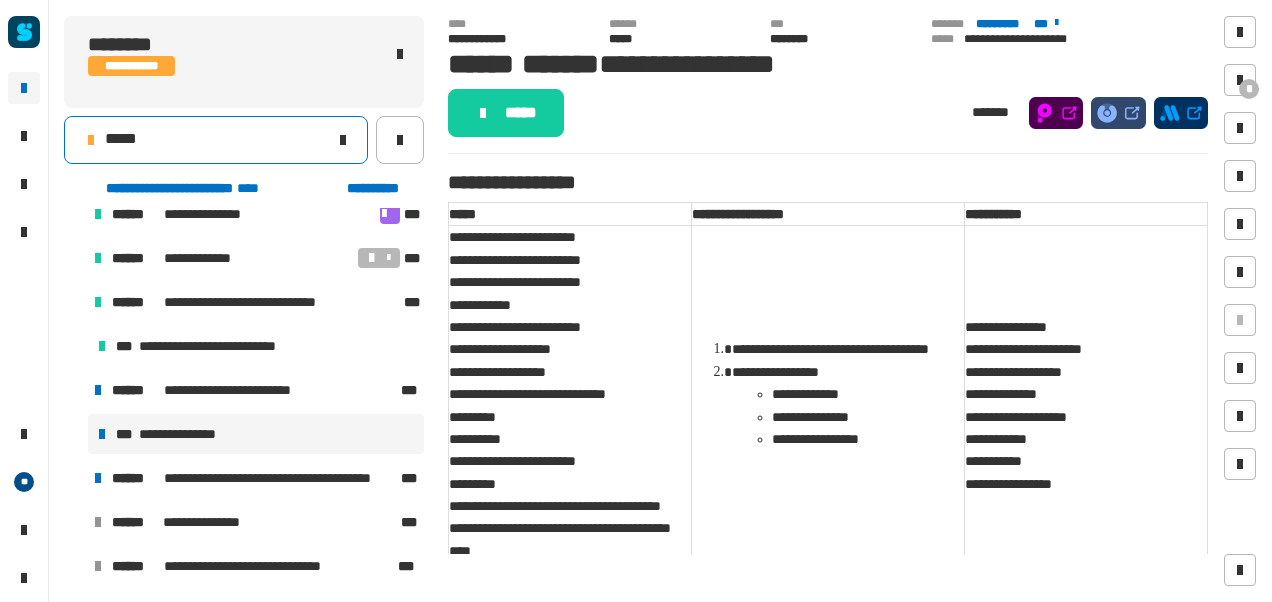 click on "*****" 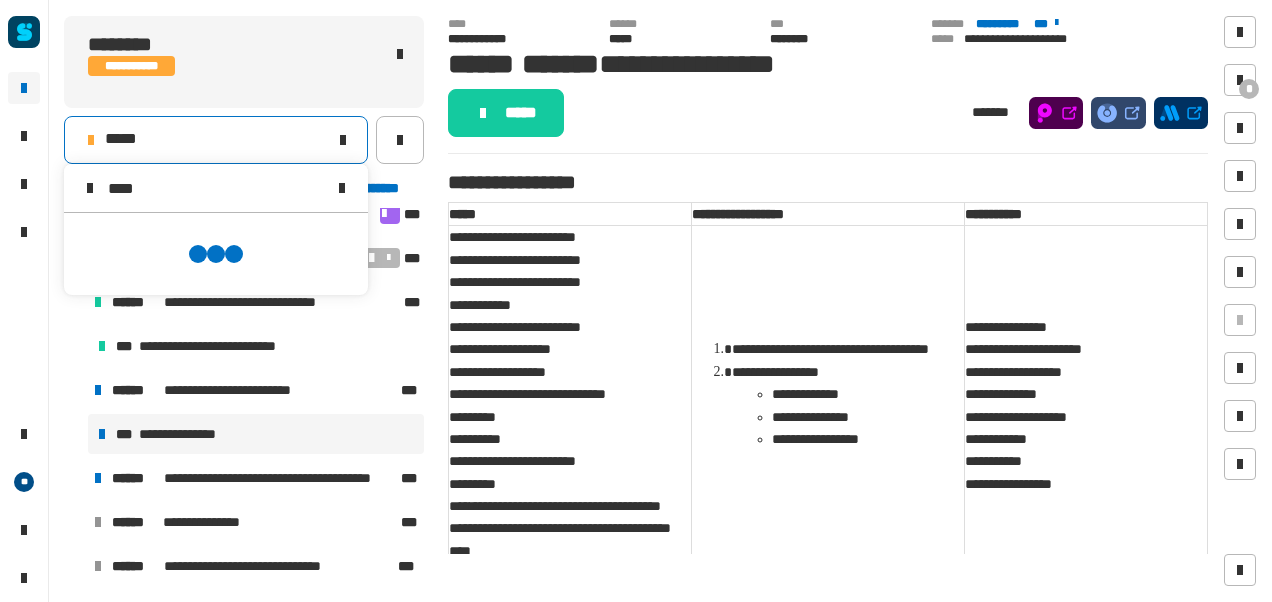 scroll, scrollTop: 0, scrollLeft: 0, axis: both 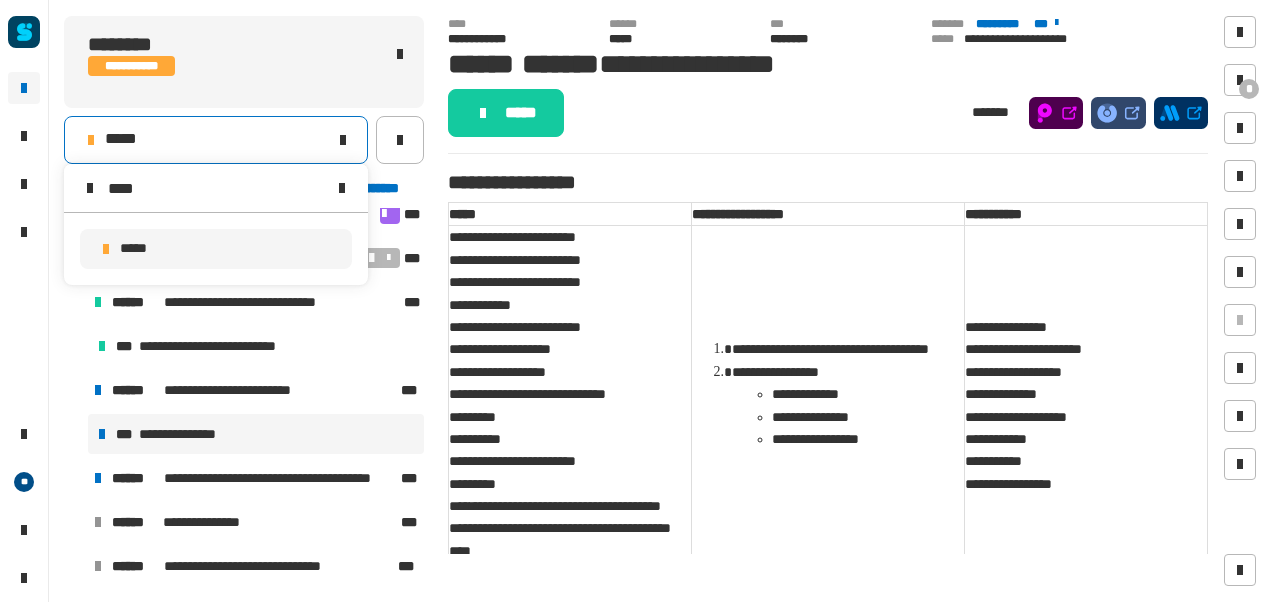 type on "****" 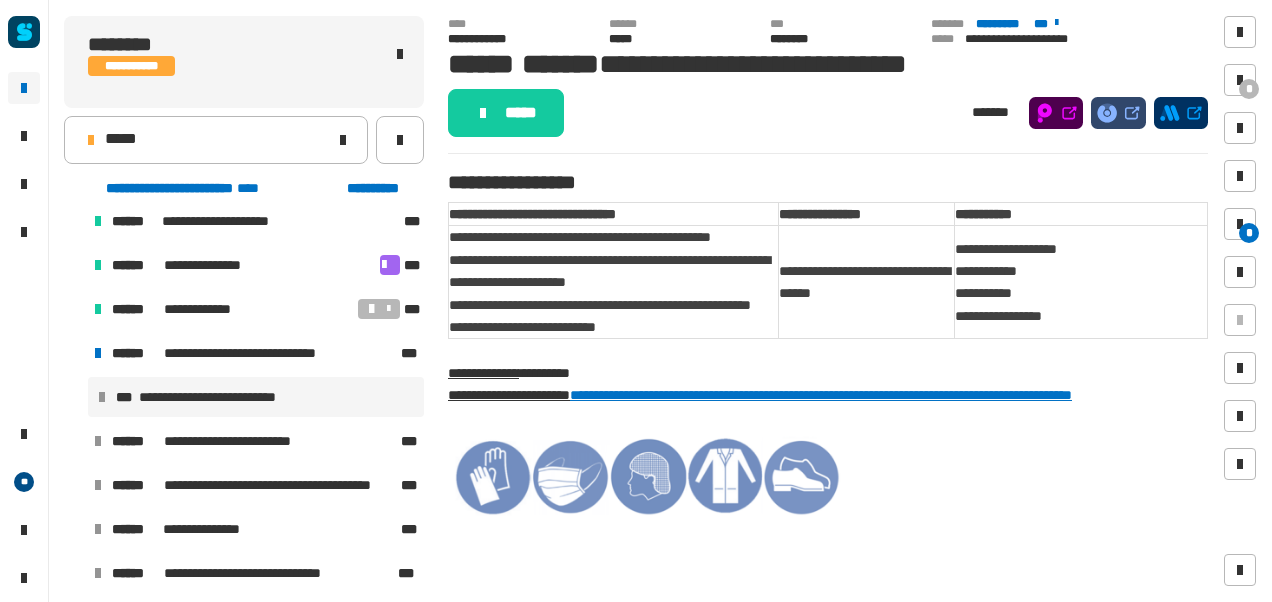 scroll, scrollTop: 458, scrollLeft: 0, axis: vertical 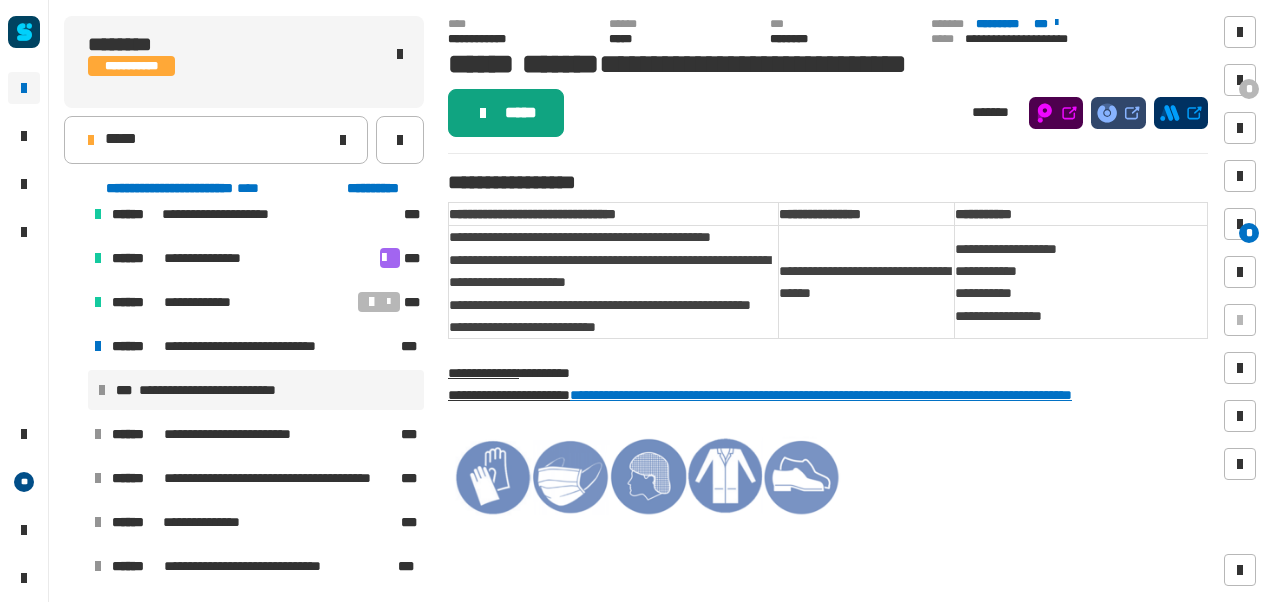 click on "*****" 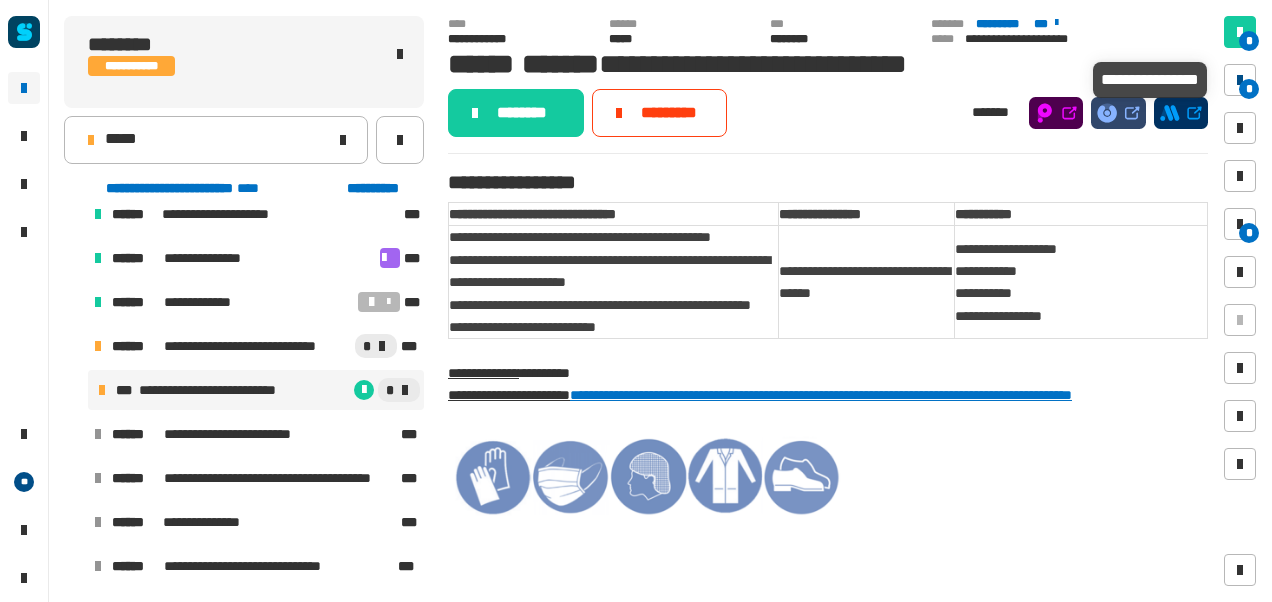 click on "*" at bounding box center [1249, 89] 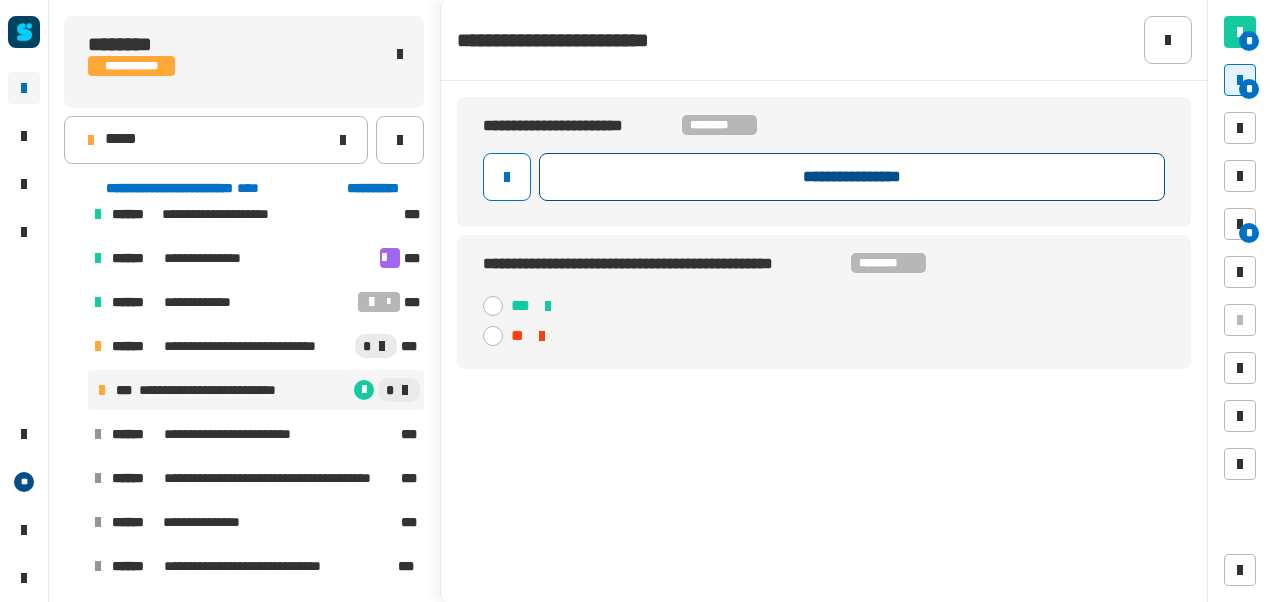 click on "**********" 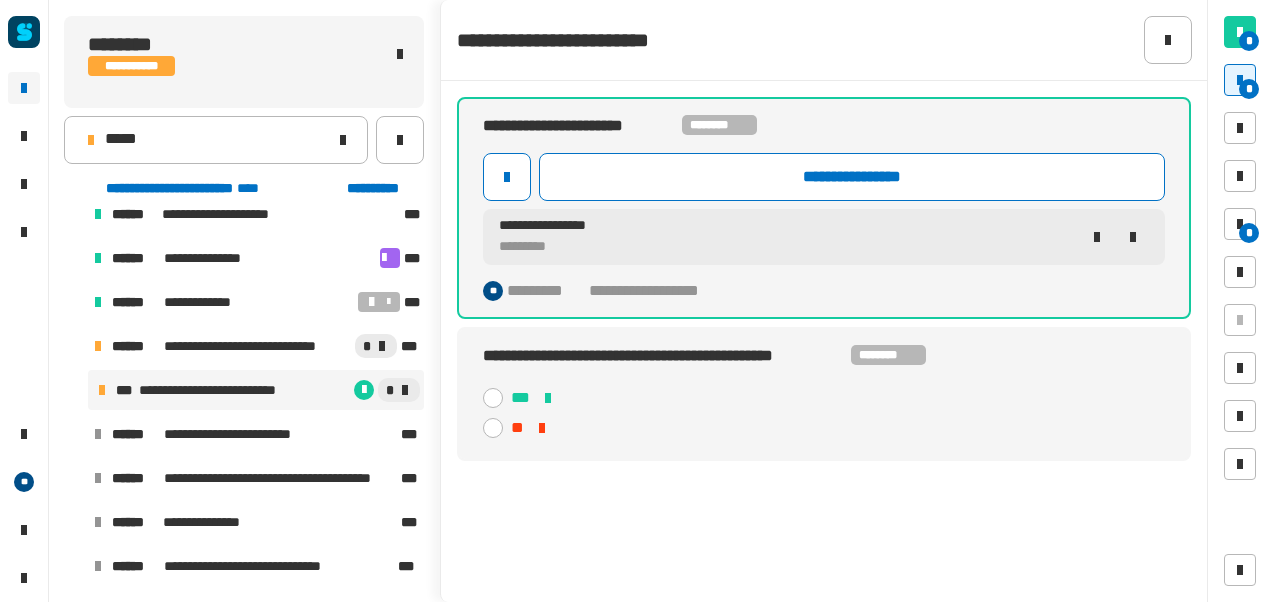click 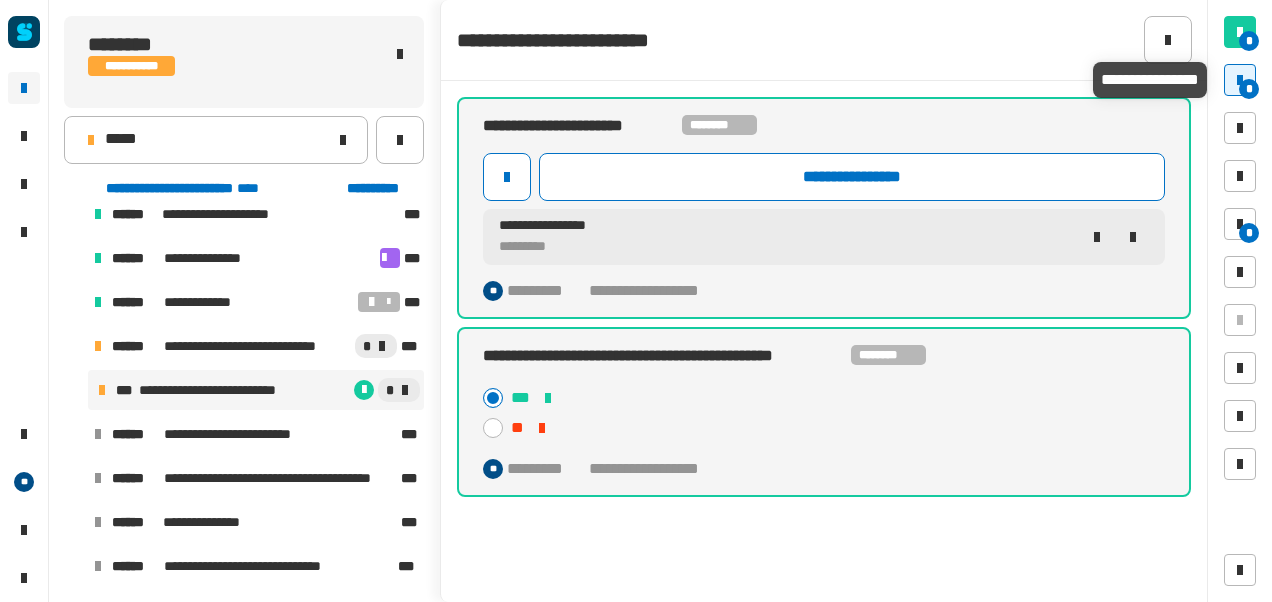 click at bounding box center [1240, 80] 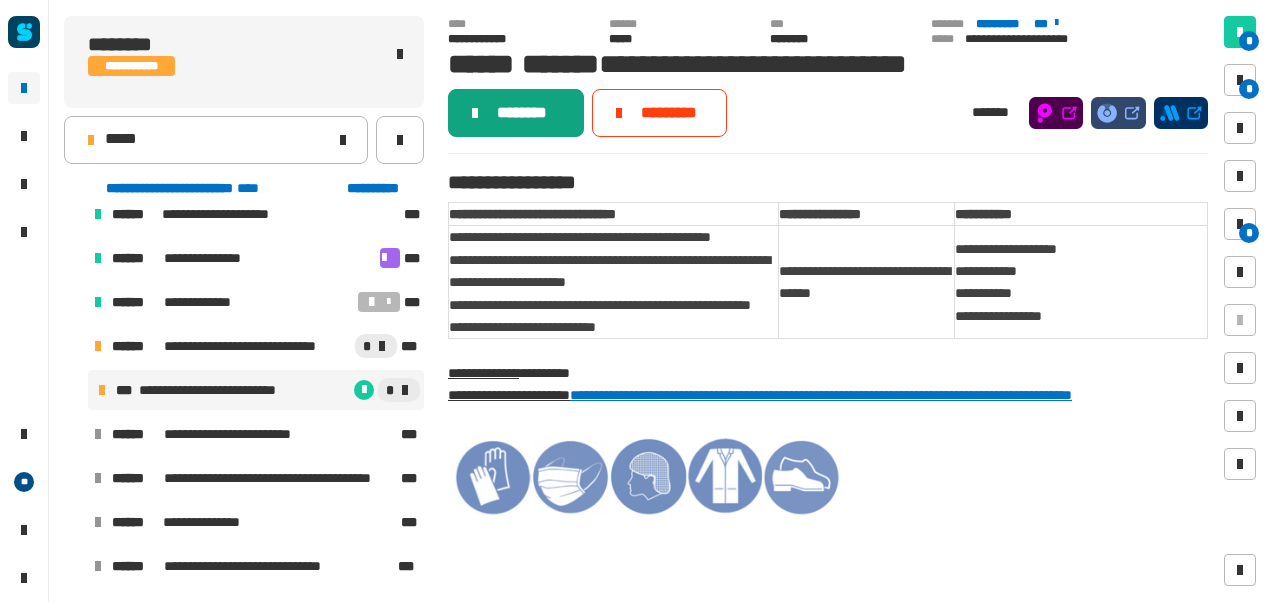 click on "********" 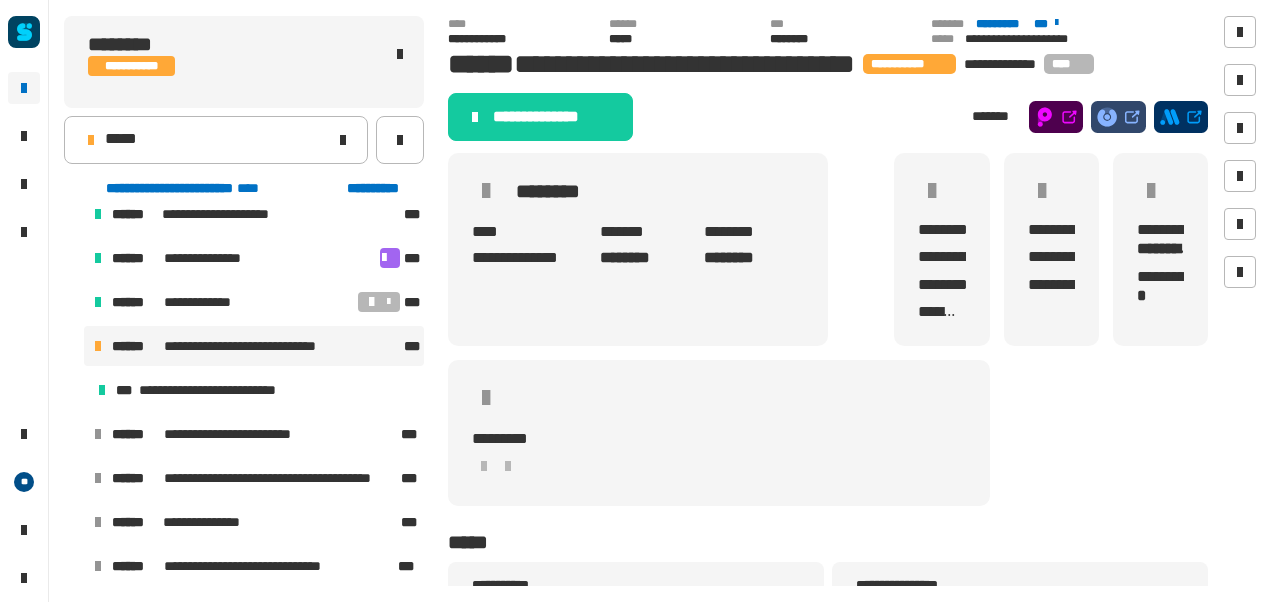 click on "**********" 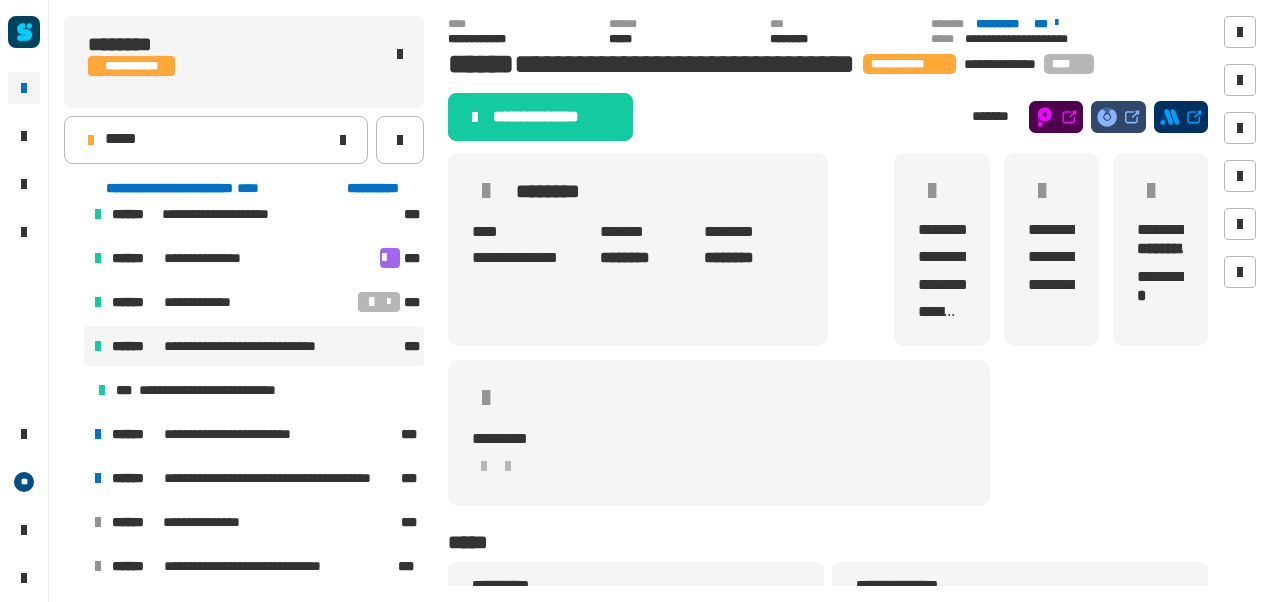 scroll, scrollTop: 502, scrollLeft: 0, axis: vertical 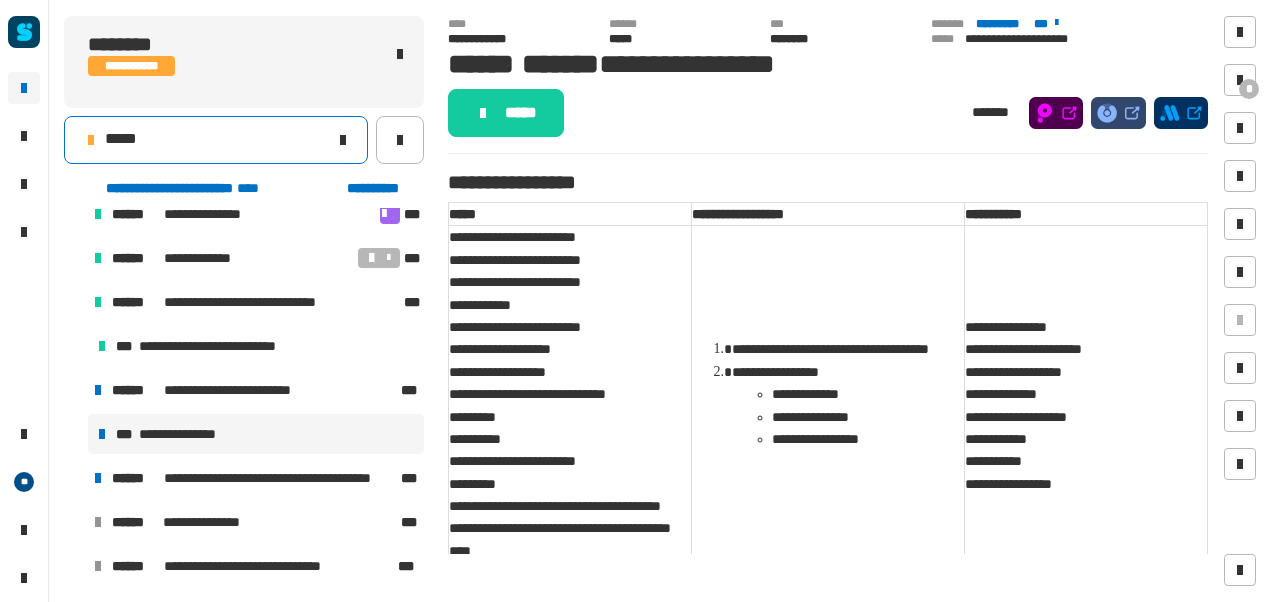 click on "*****" 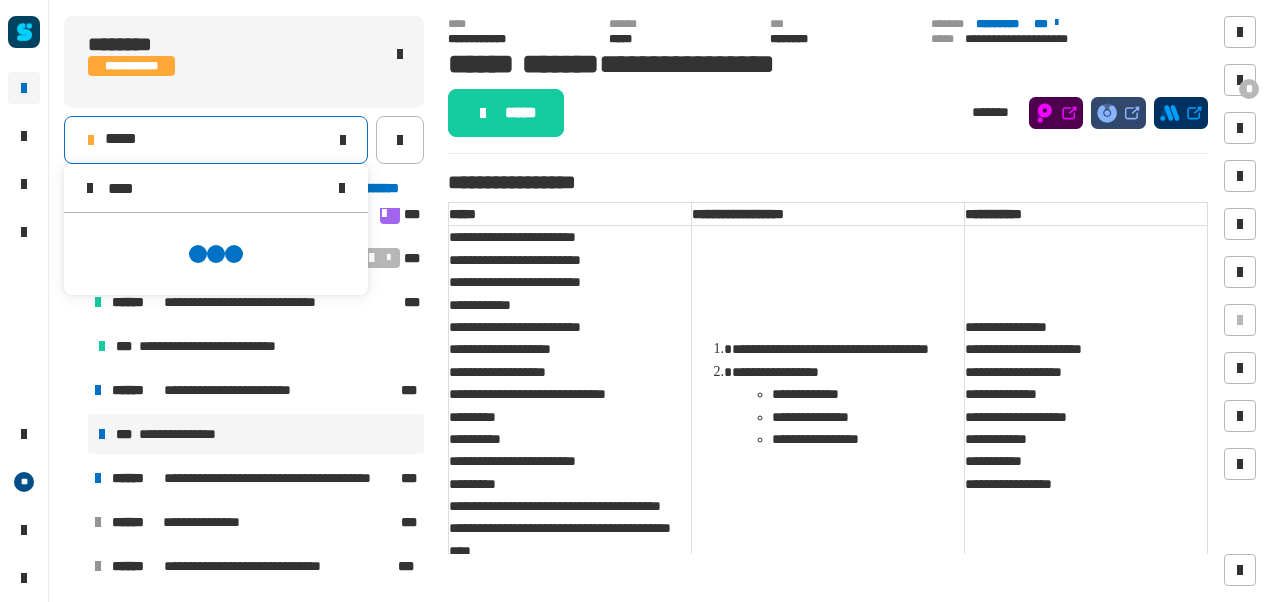 scroll, scrollTop: 0, scrollLeft: 0, axis: both 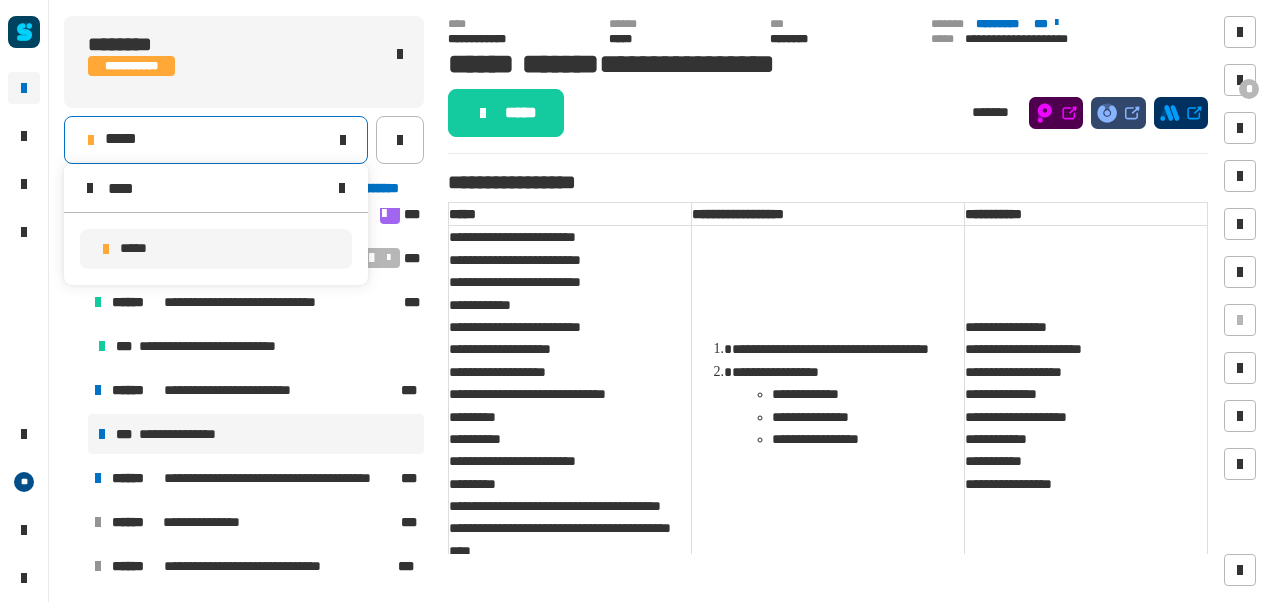 type on "****" 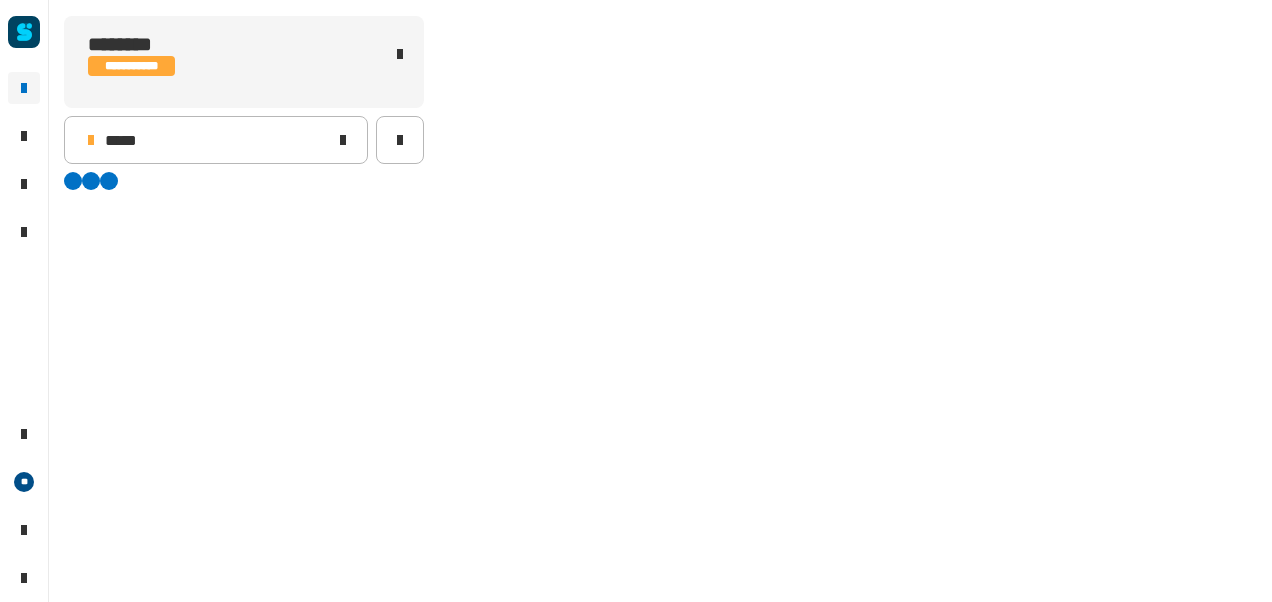 scroll, scrollTop: 0, scrollLeft: 0, axis: both 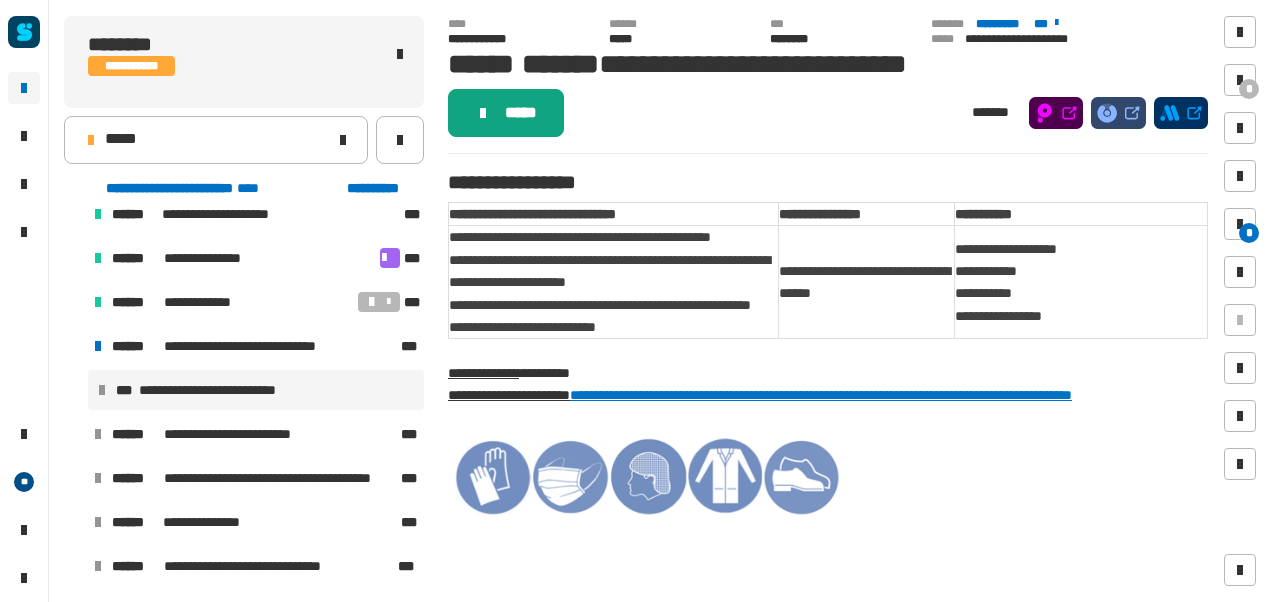 click on "*****" 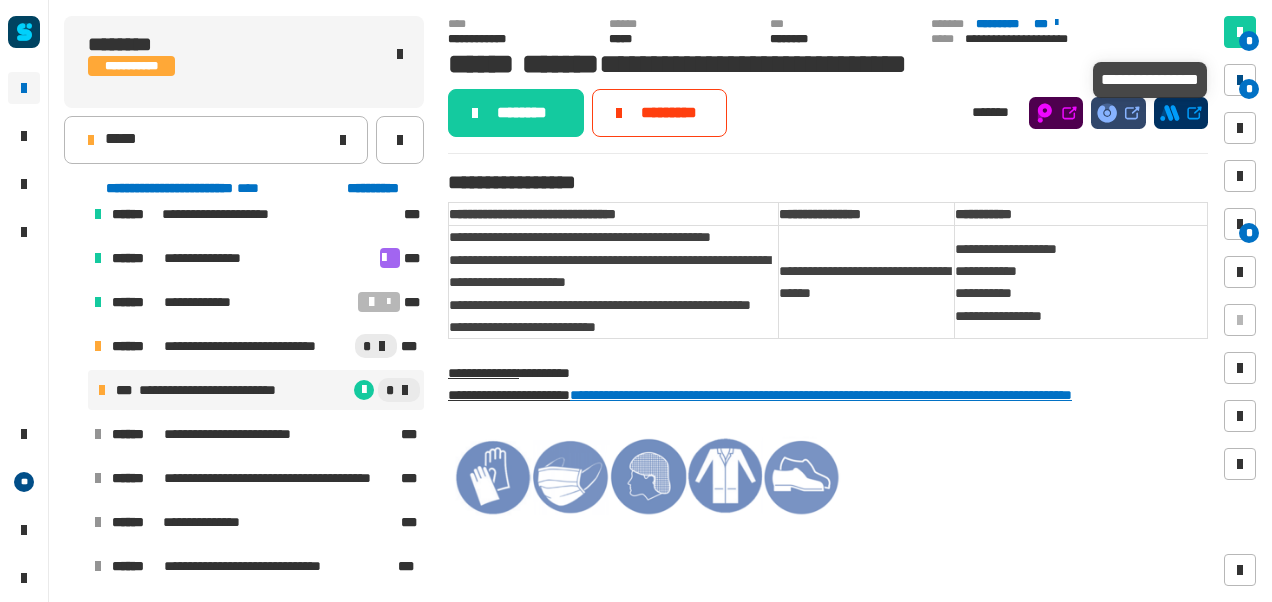 click at bounding box center [1240, 80] 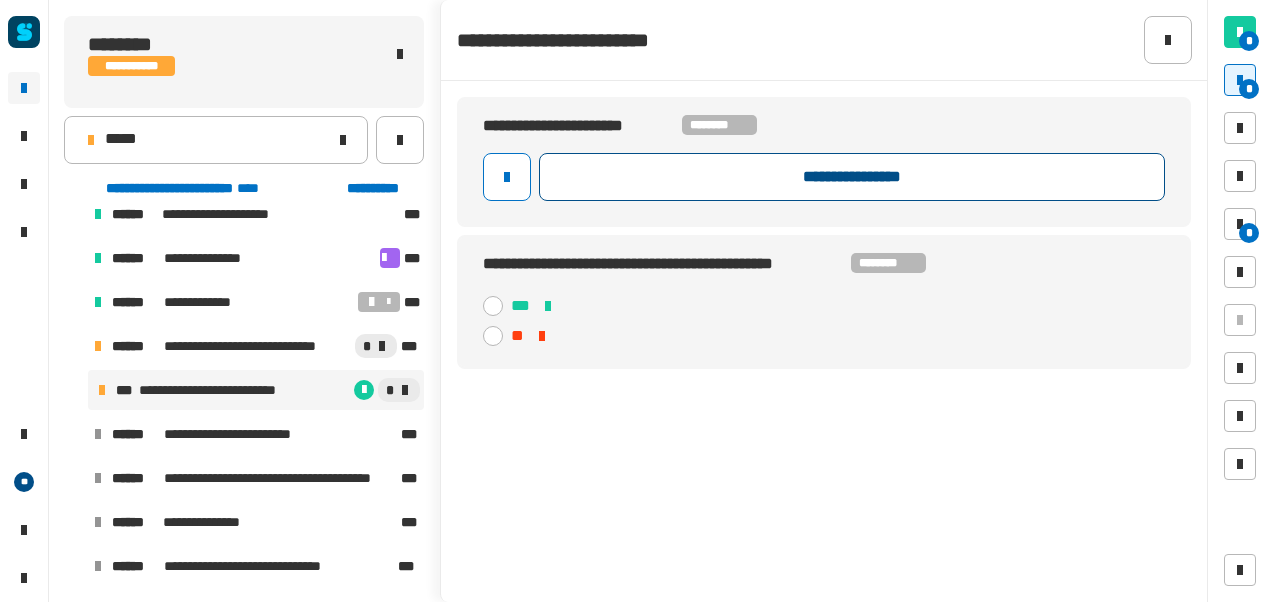 click on "**********" 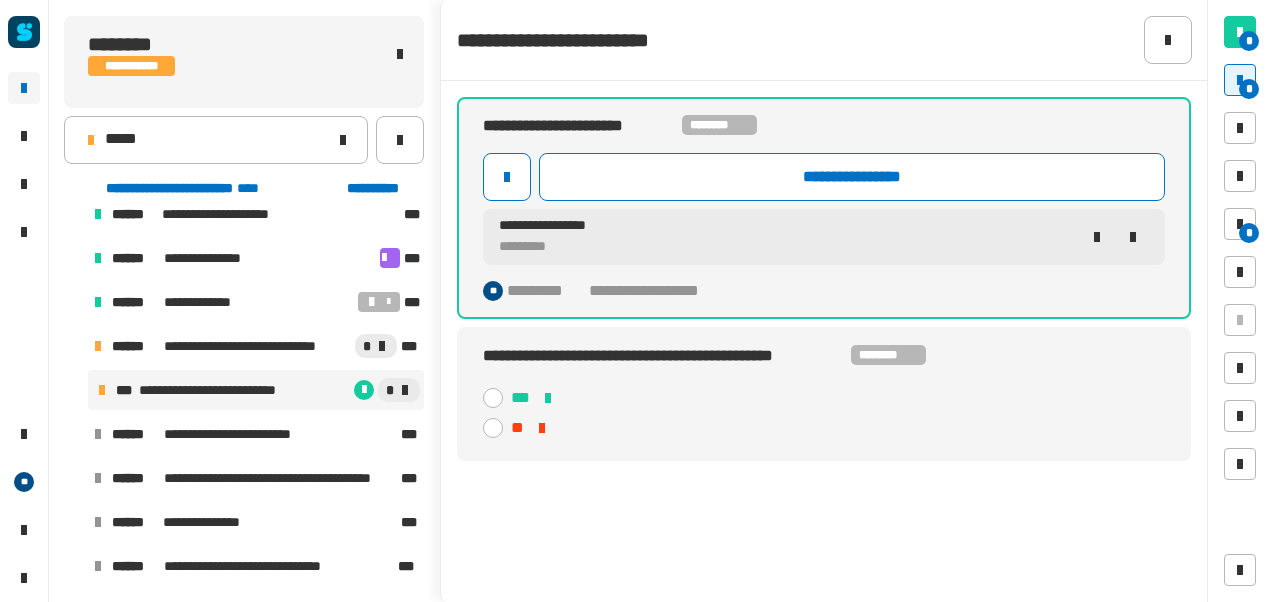 click 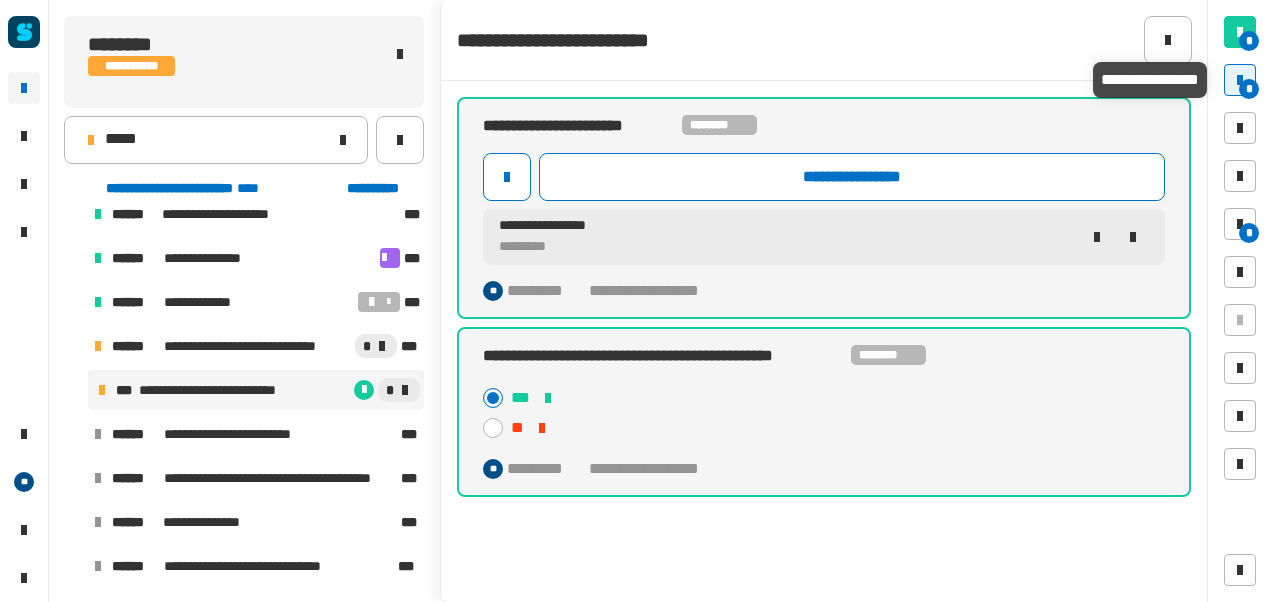 click at bounding box center (1240, 80) 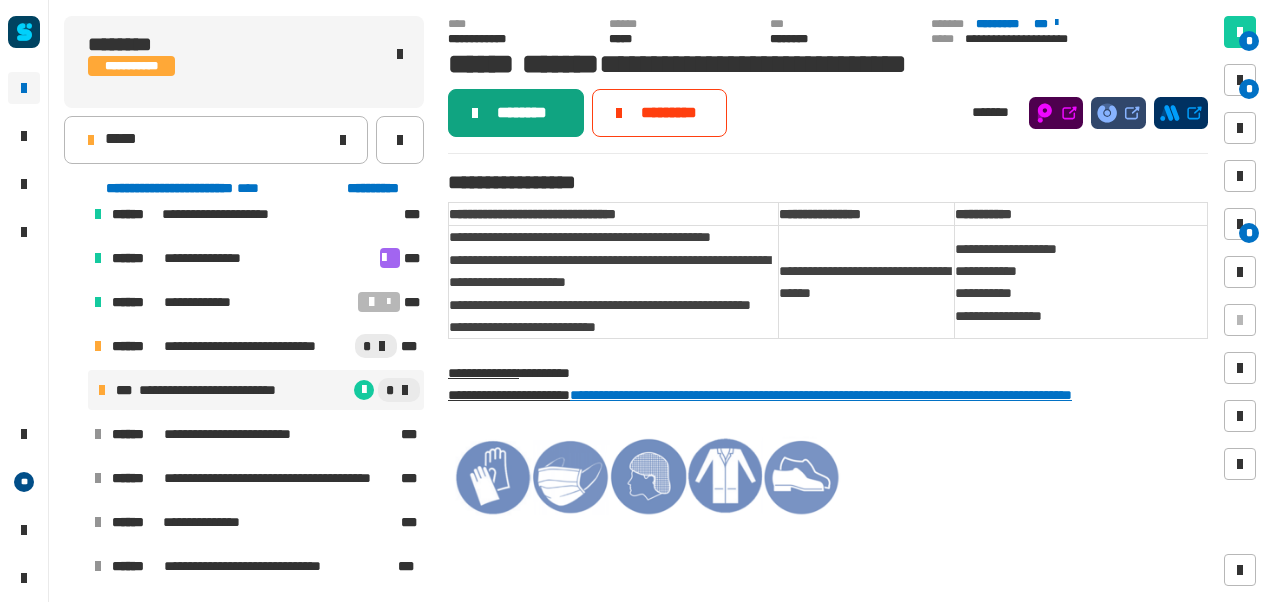 click on "********" 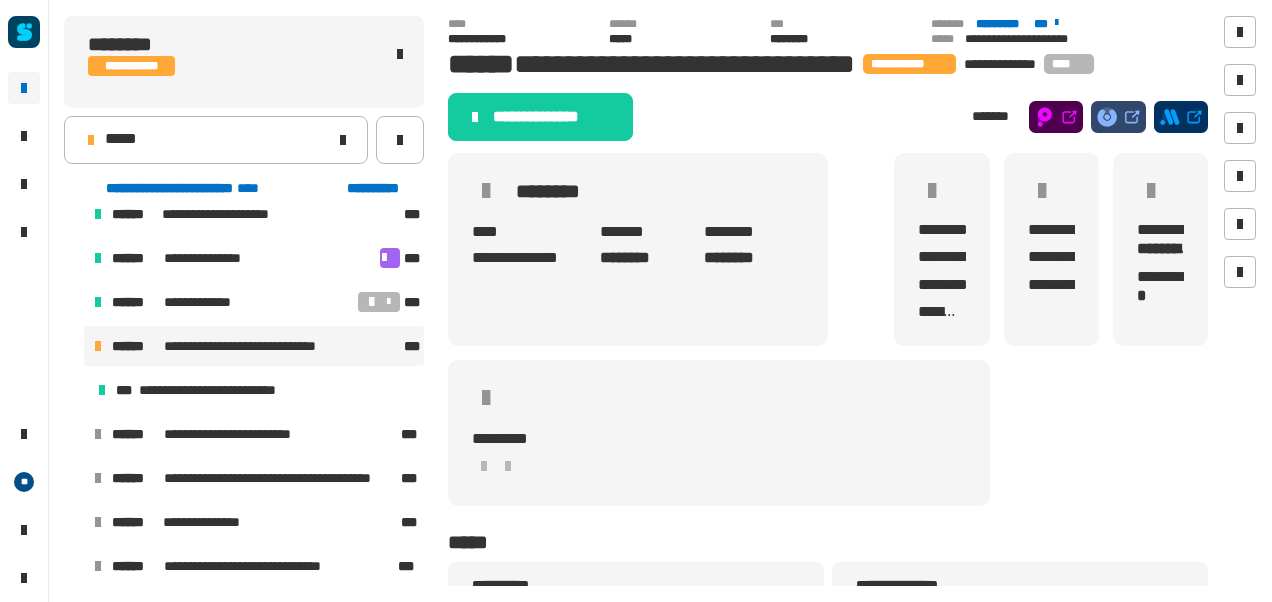 click on "**********" 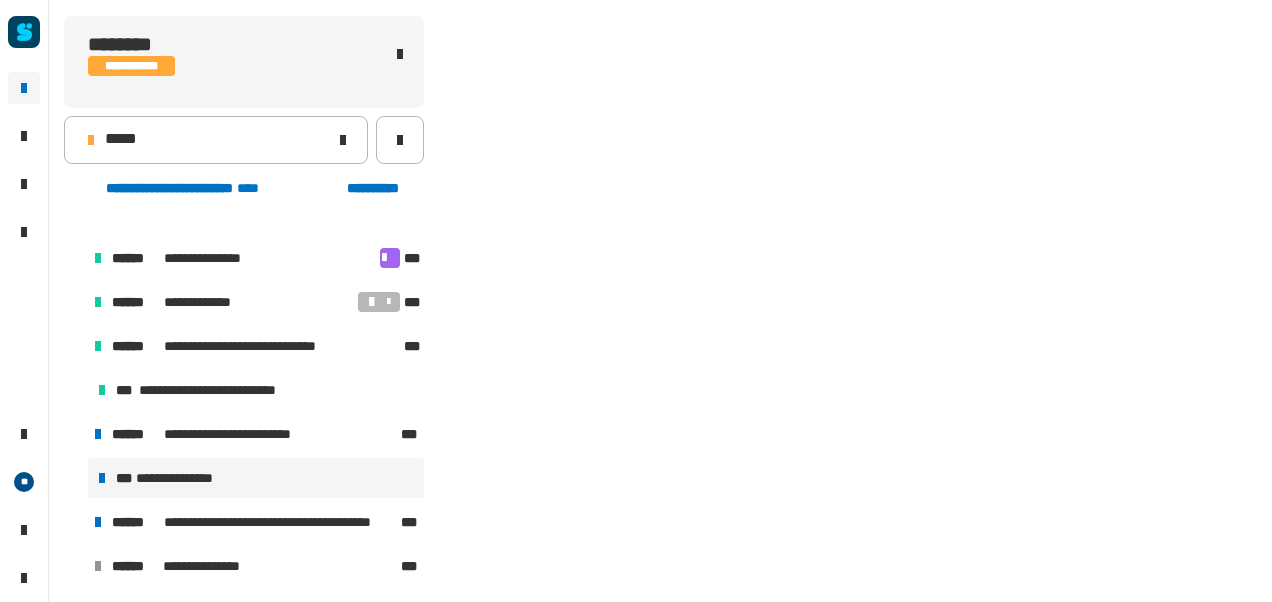 scroll, scrollTop: 502, scrollLeft: 0, axis: vertical 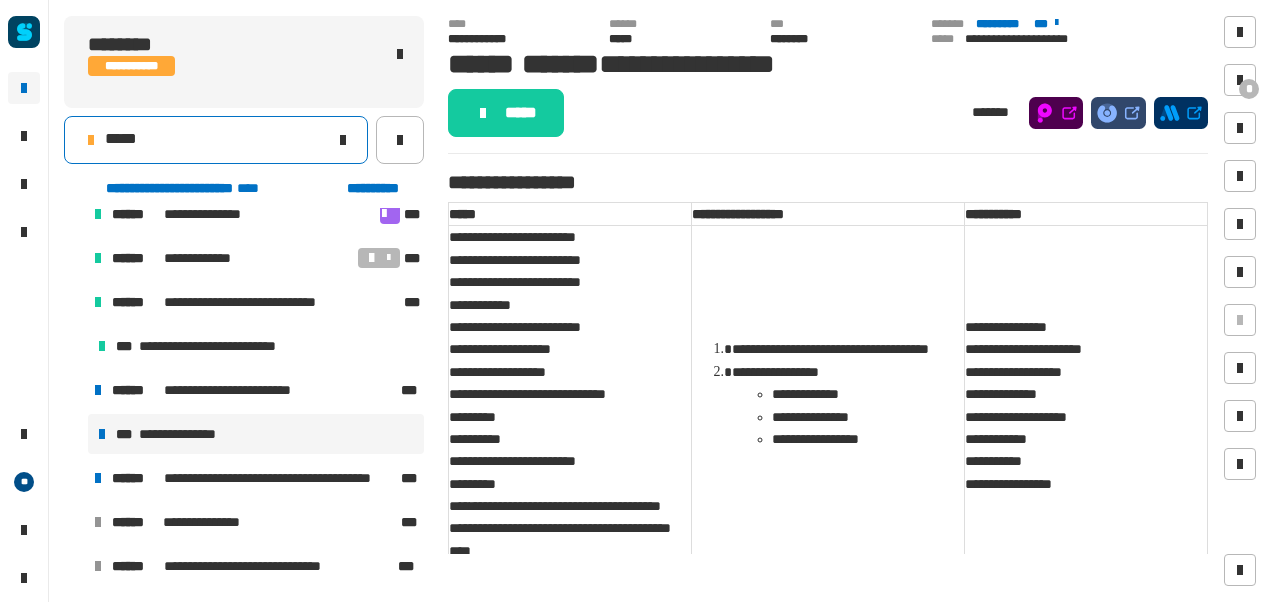 click on "*****" 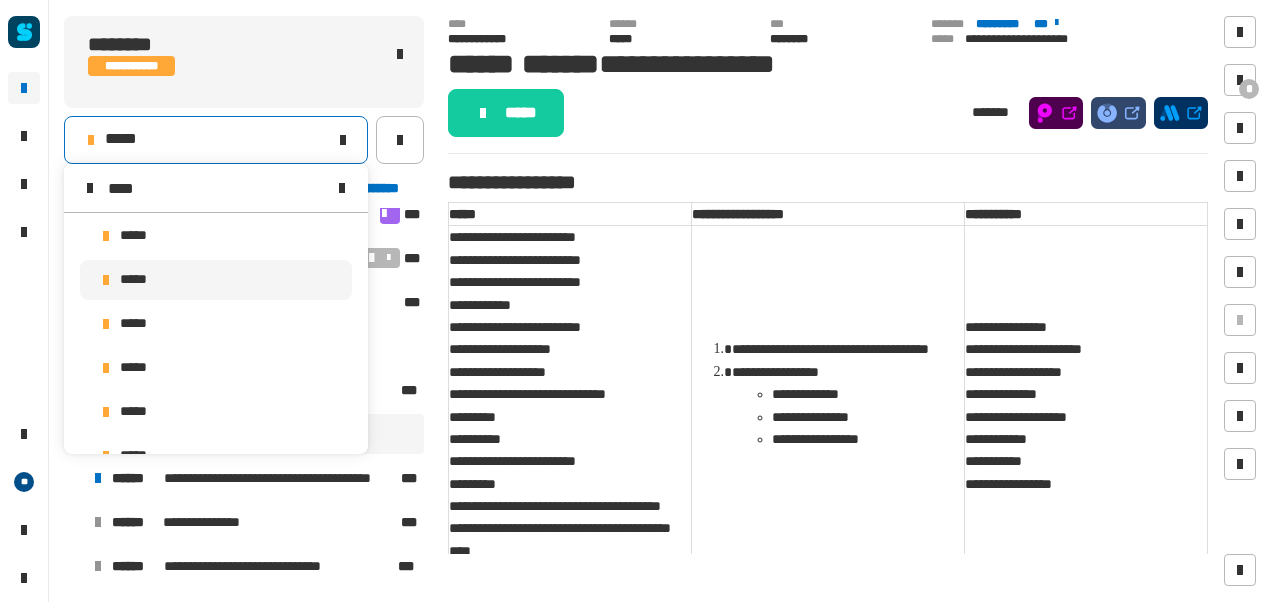 scroll, scrollTop: 0, scrollLeft: 0, axis: both 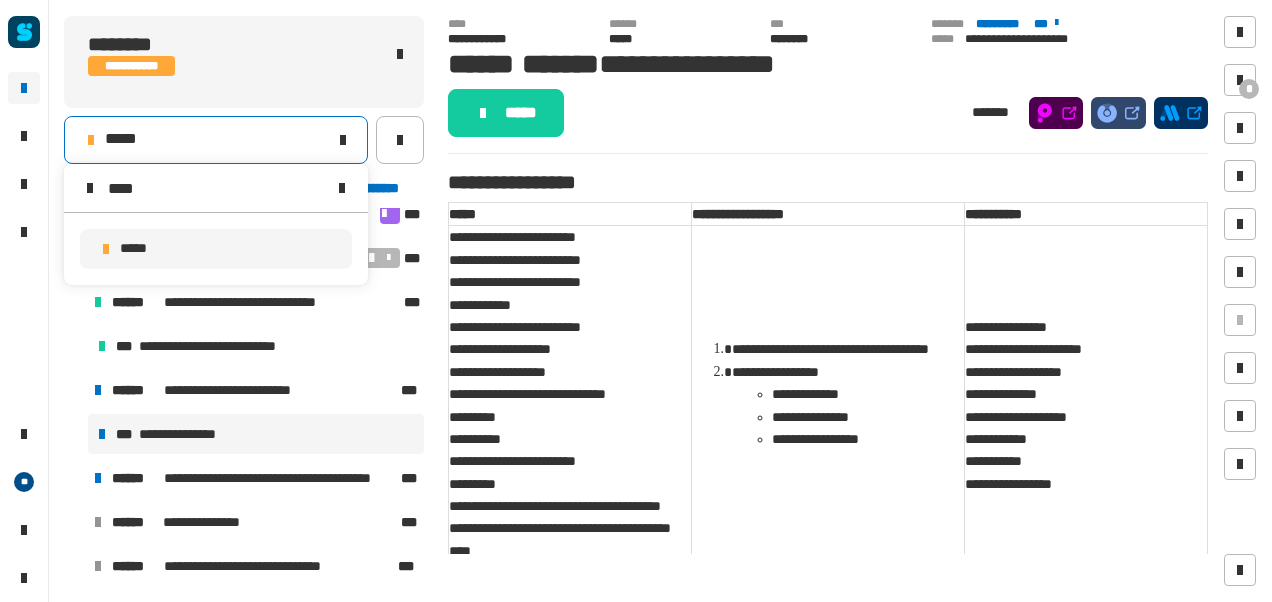 type on "****" 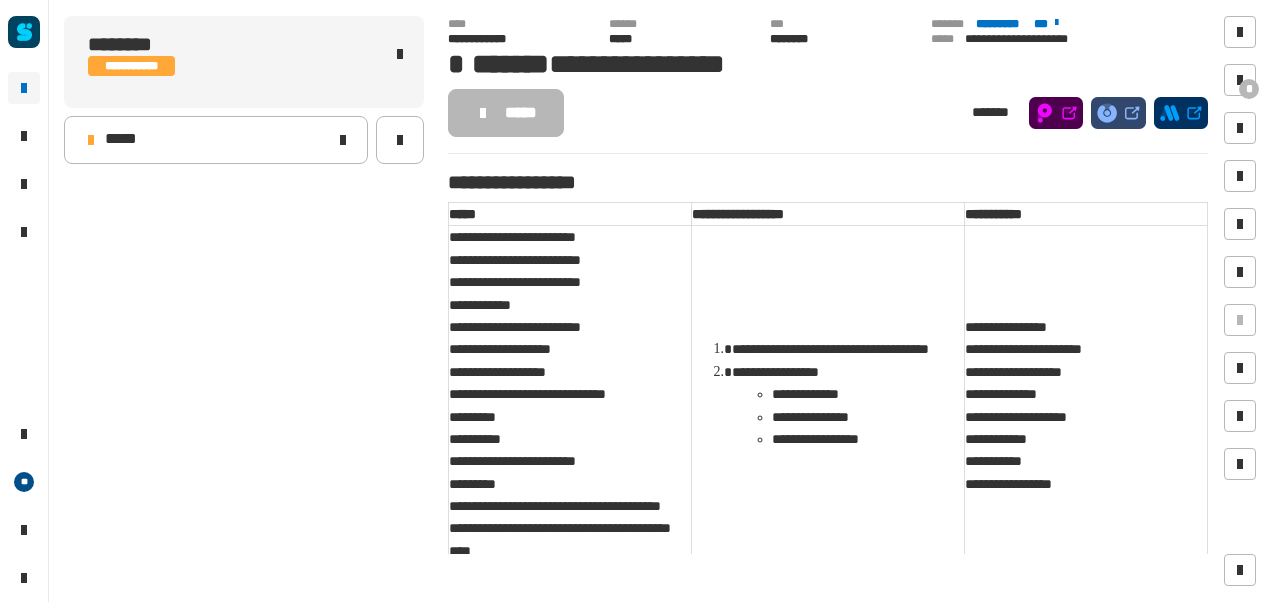 scroll, scrollTop: 0, scrollLeft: 0, axis: both 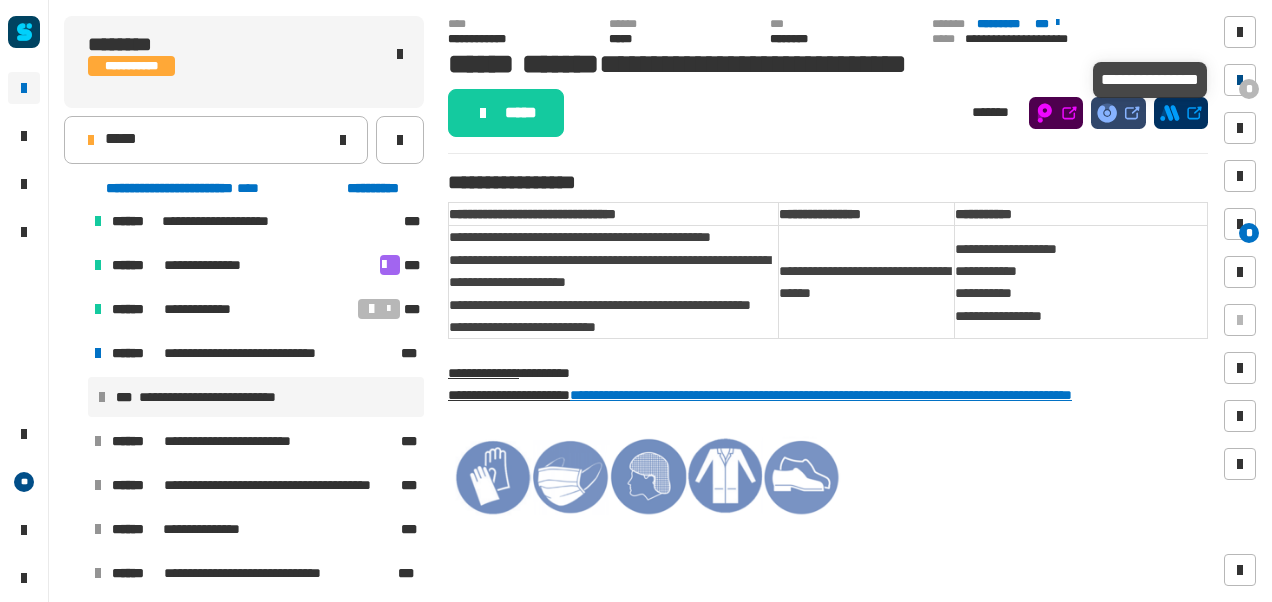 click on "*" at bounding box center (1249, 89) 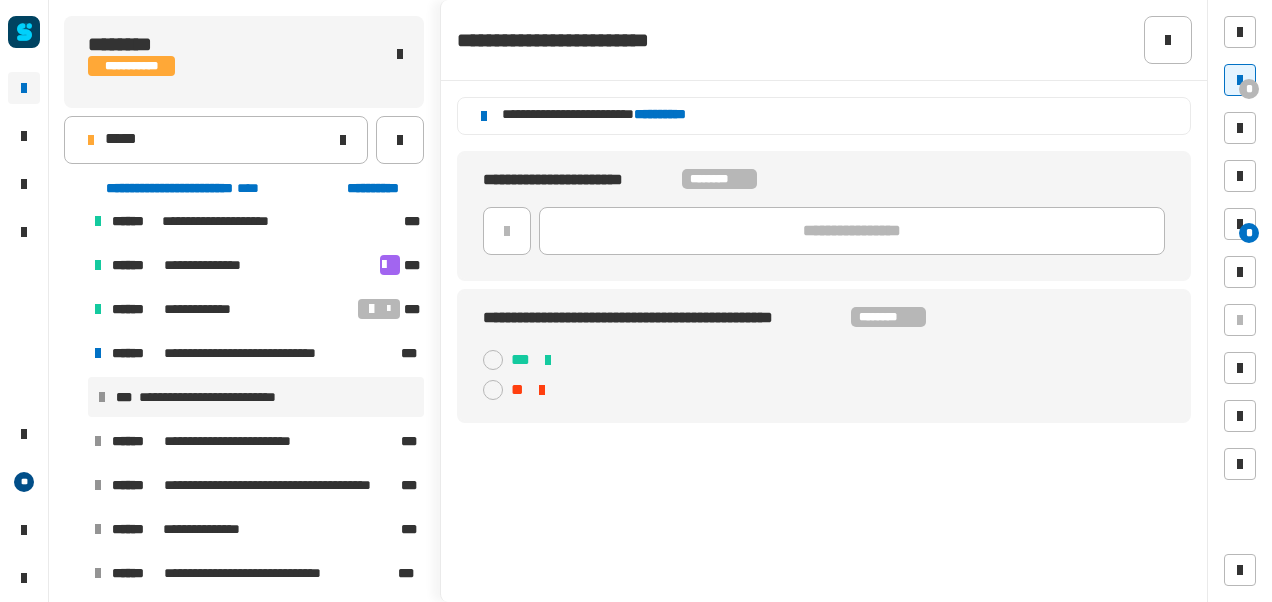 click on "**********" 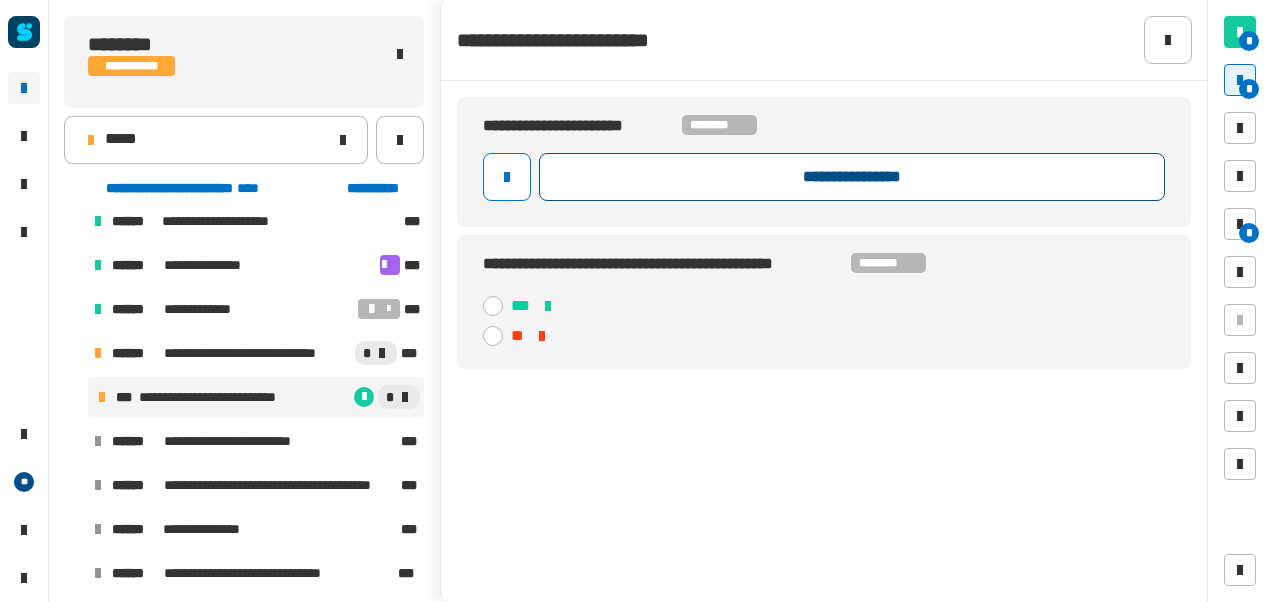 click on "**********" 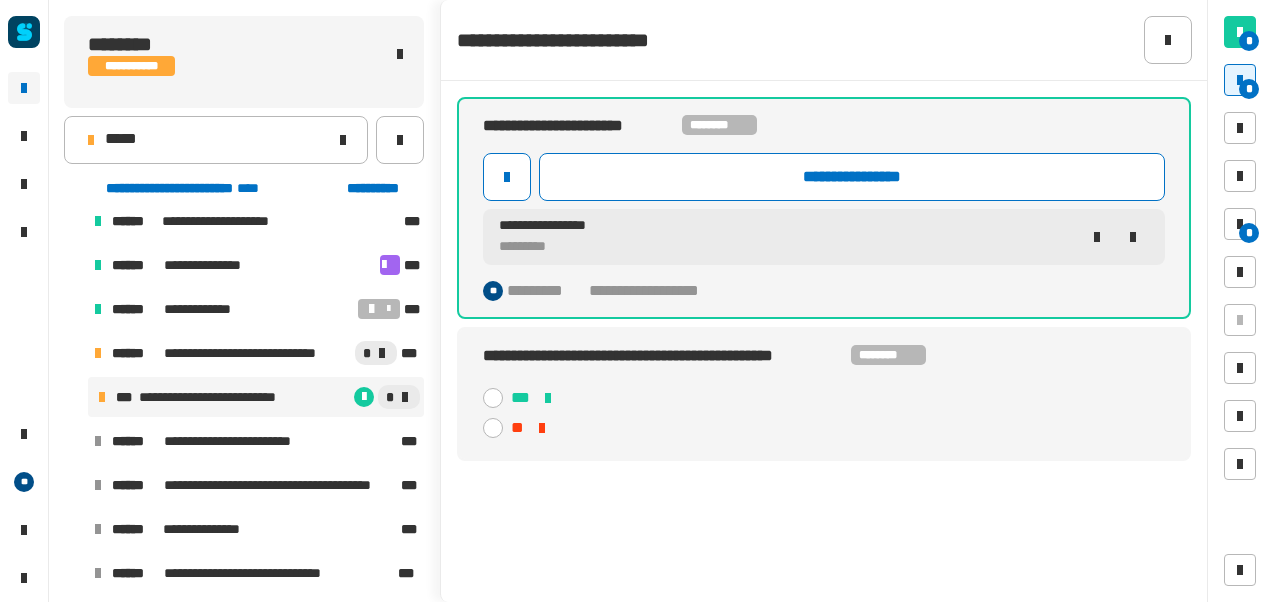 click 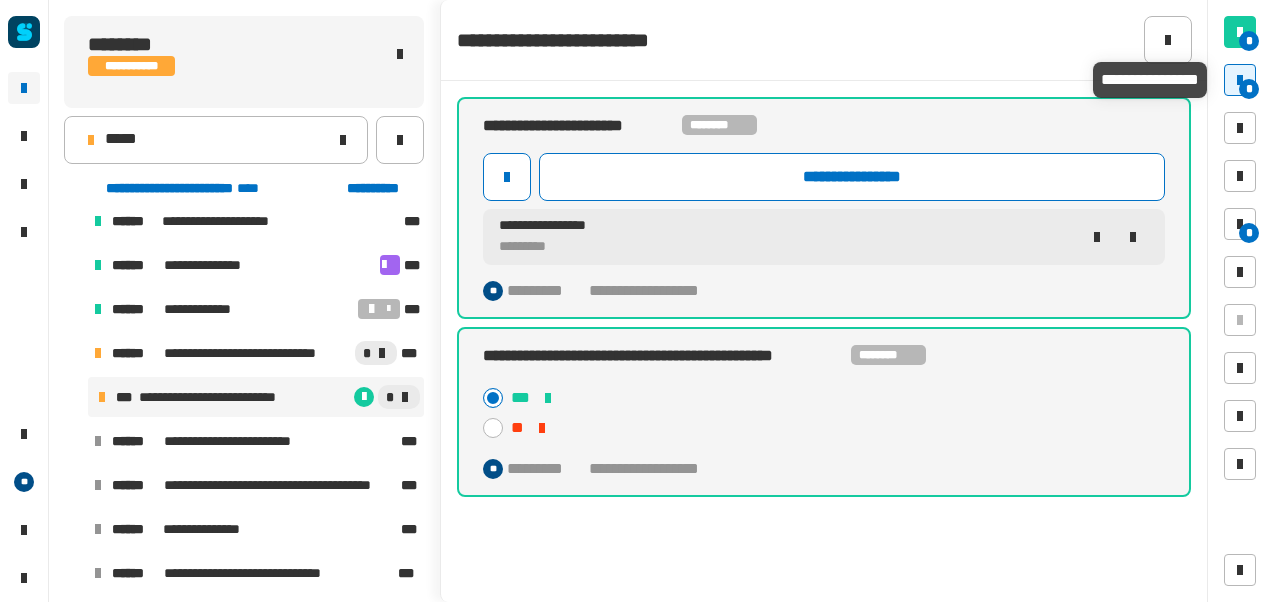 click on "*" at bounding box center [1249, 89] 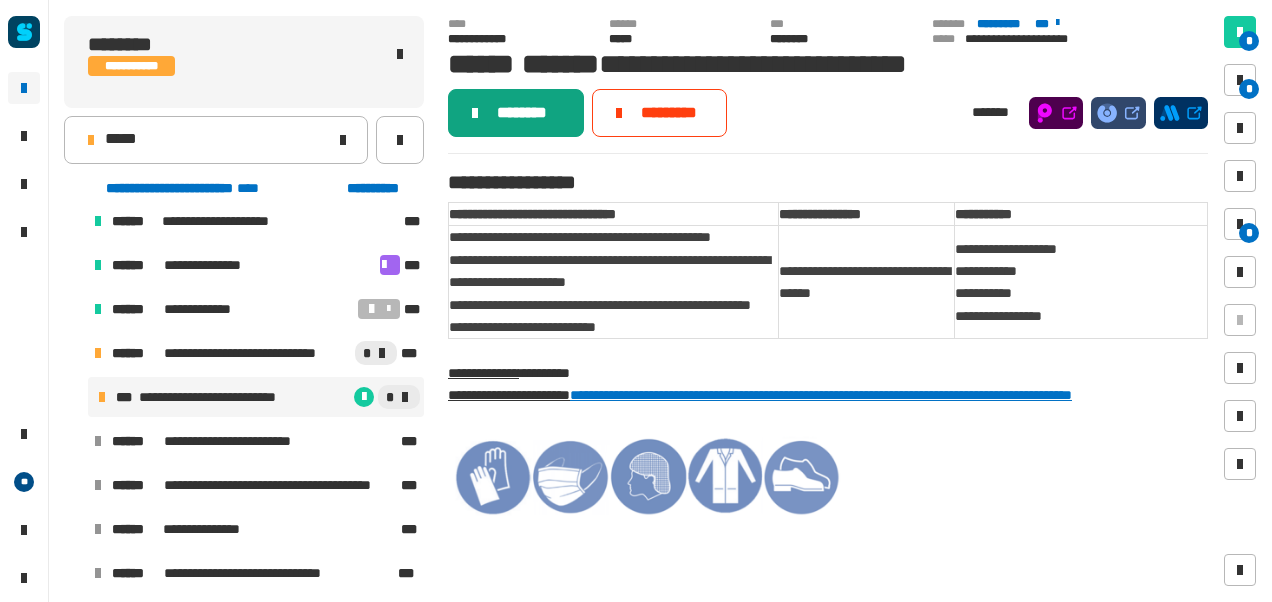 click on "********" 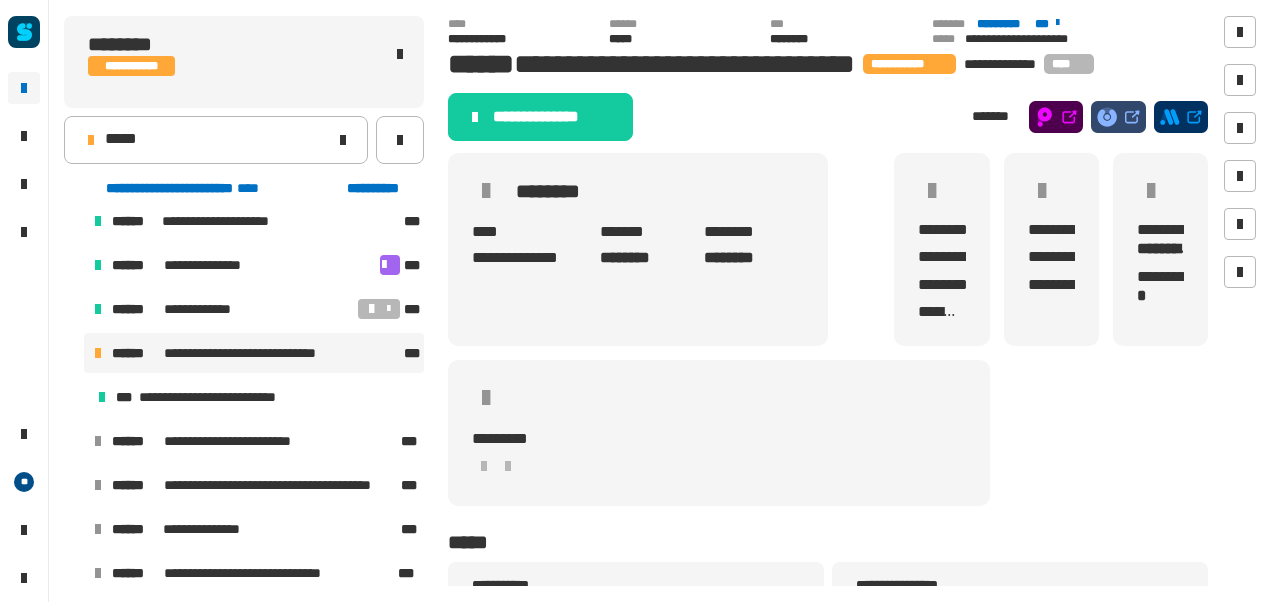 click on "**********" 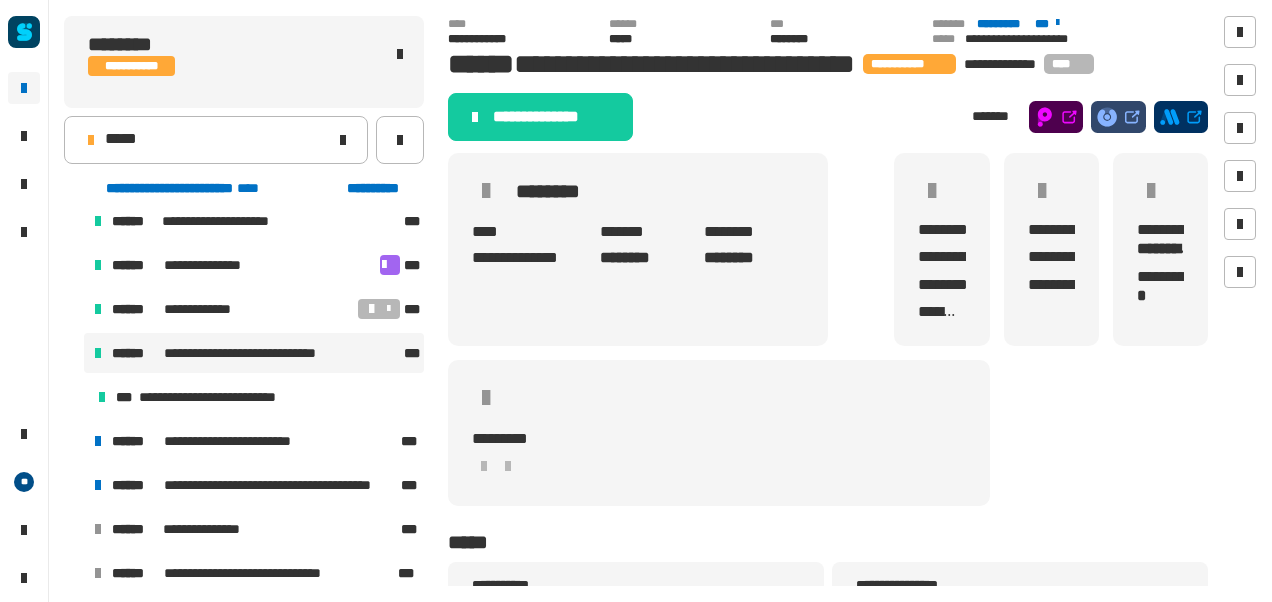 scroll, scrollTop: 502, scrollLeft: 0, axis: vertical 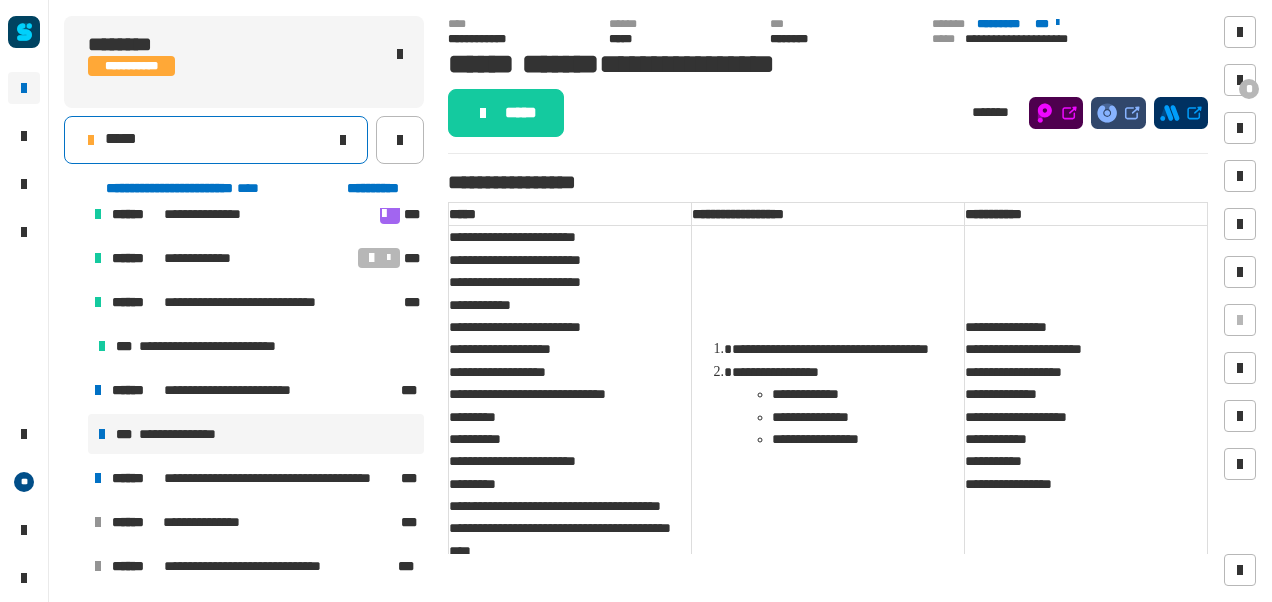 click on "*****" 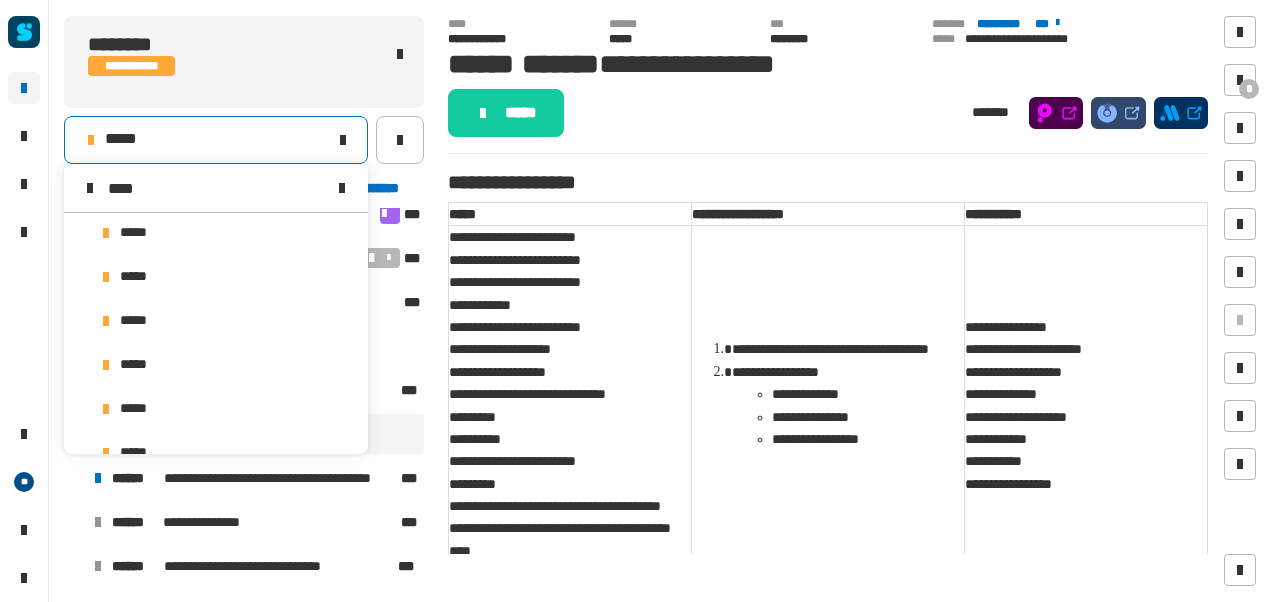 scroll, scrollTop: 0, scrollLeft: 0, axis: both 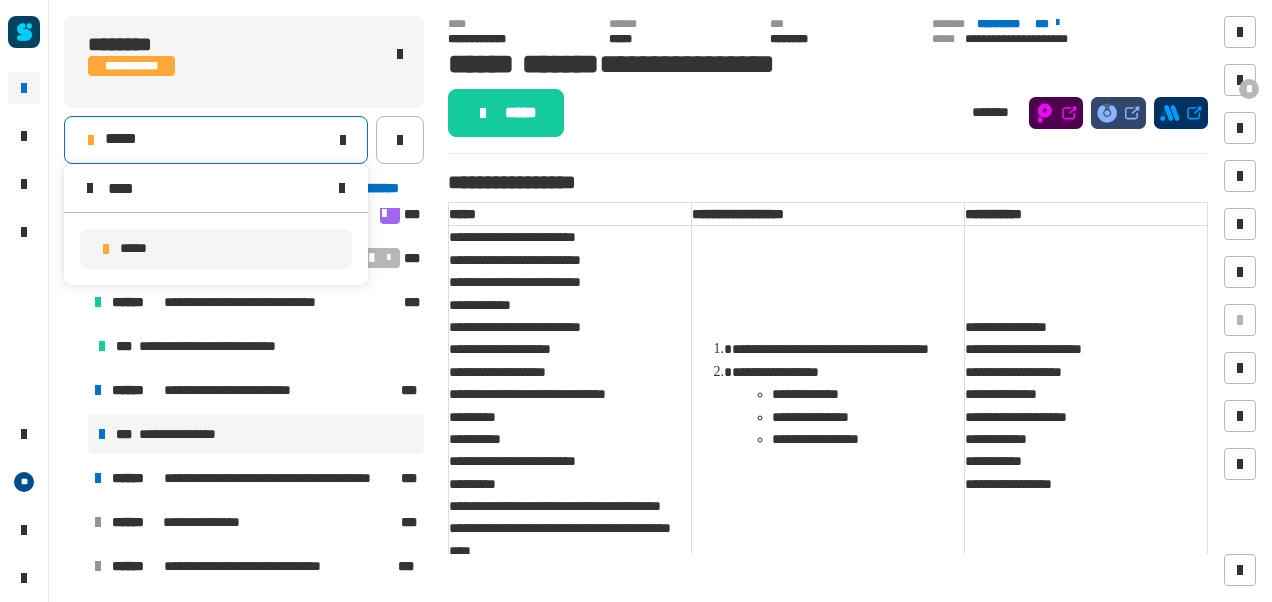 type on "****" 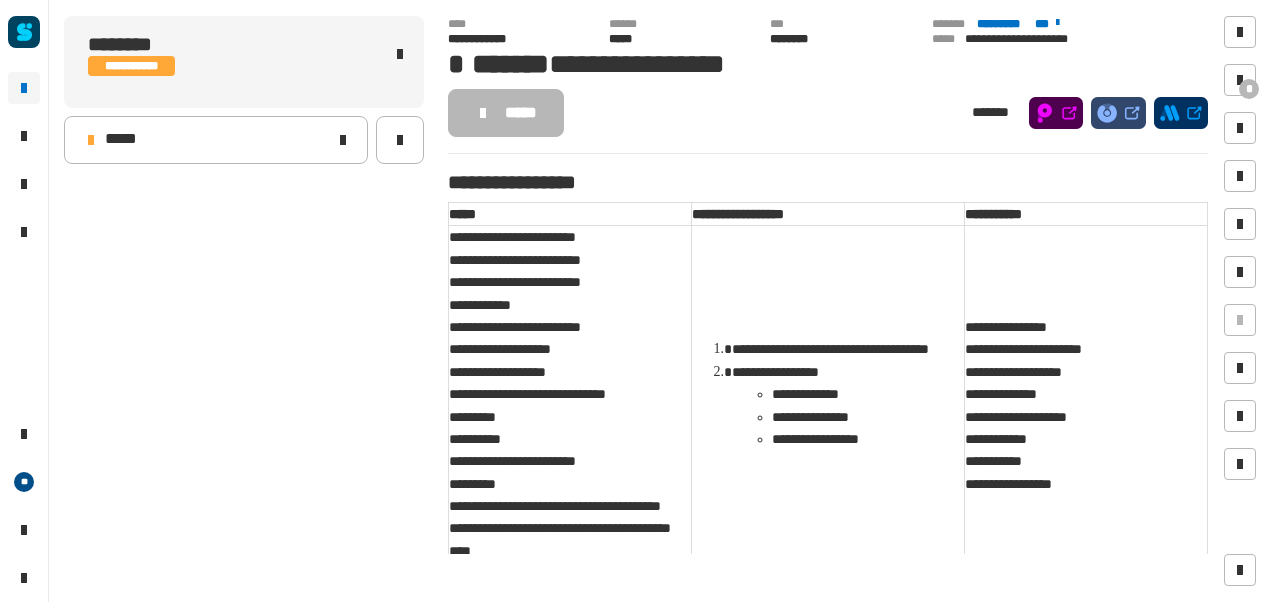 scroll, scrollTop: 0, scrollLeft: 0, axis: both 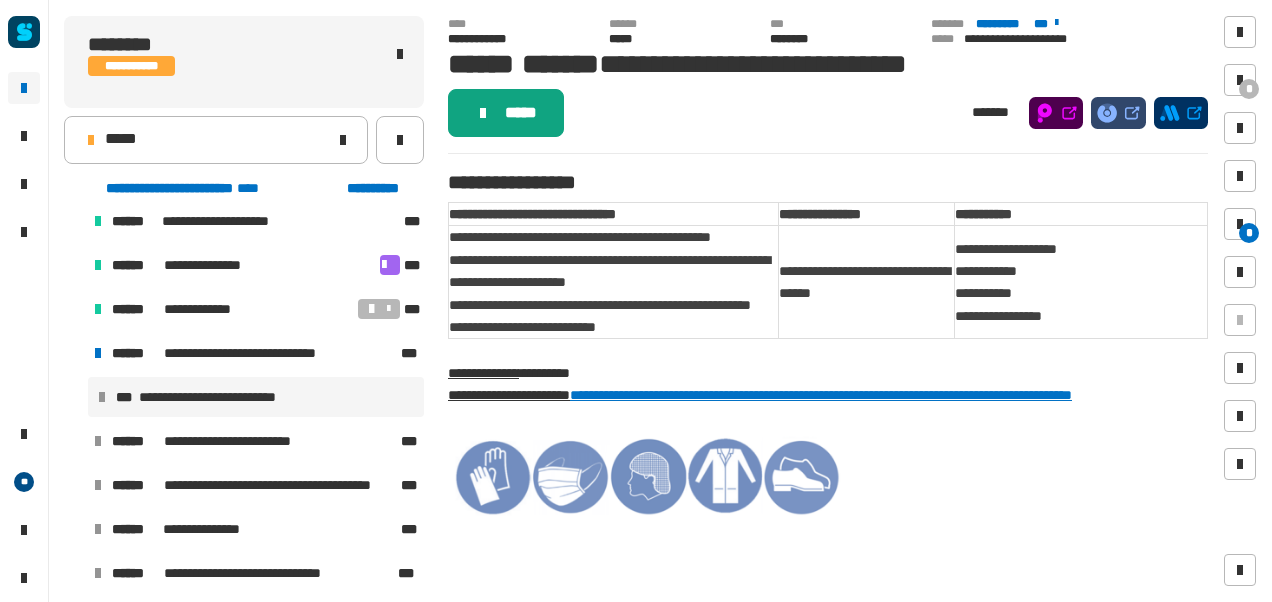 click on "*****" 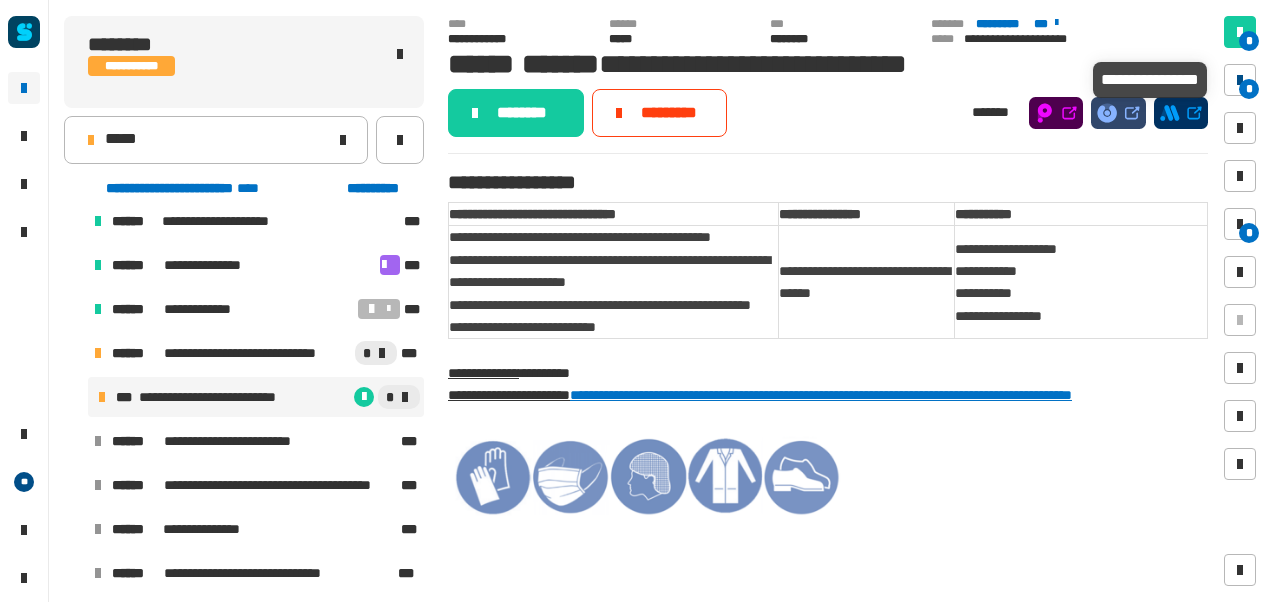 click on "*" at bounding box center [1249, 89] 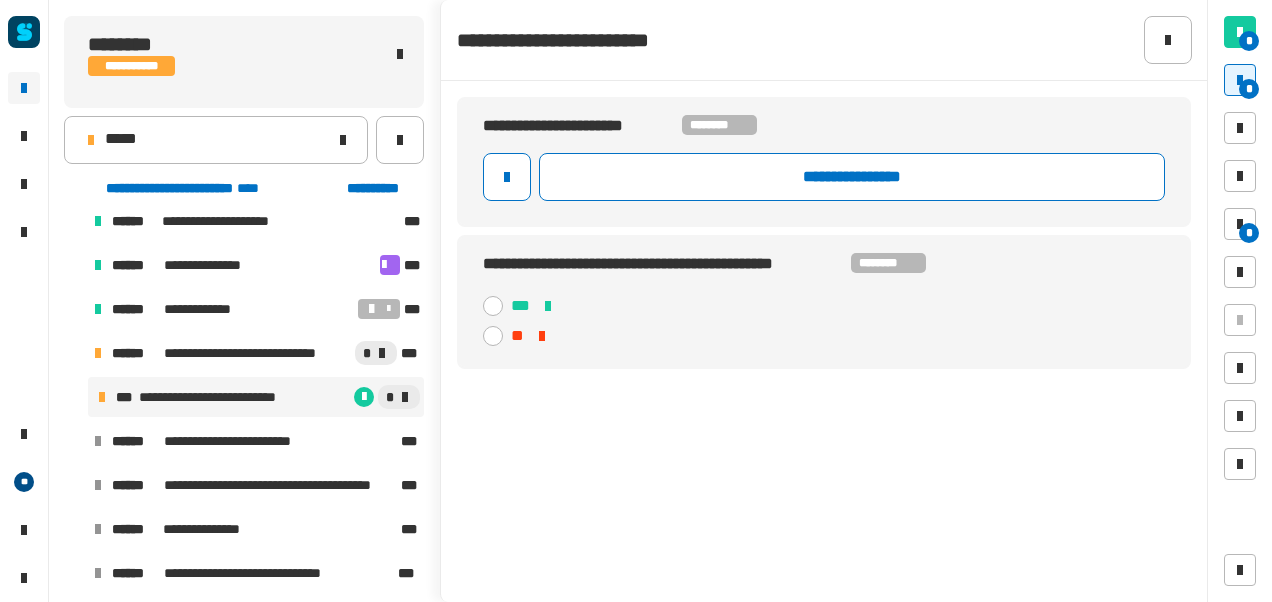 click 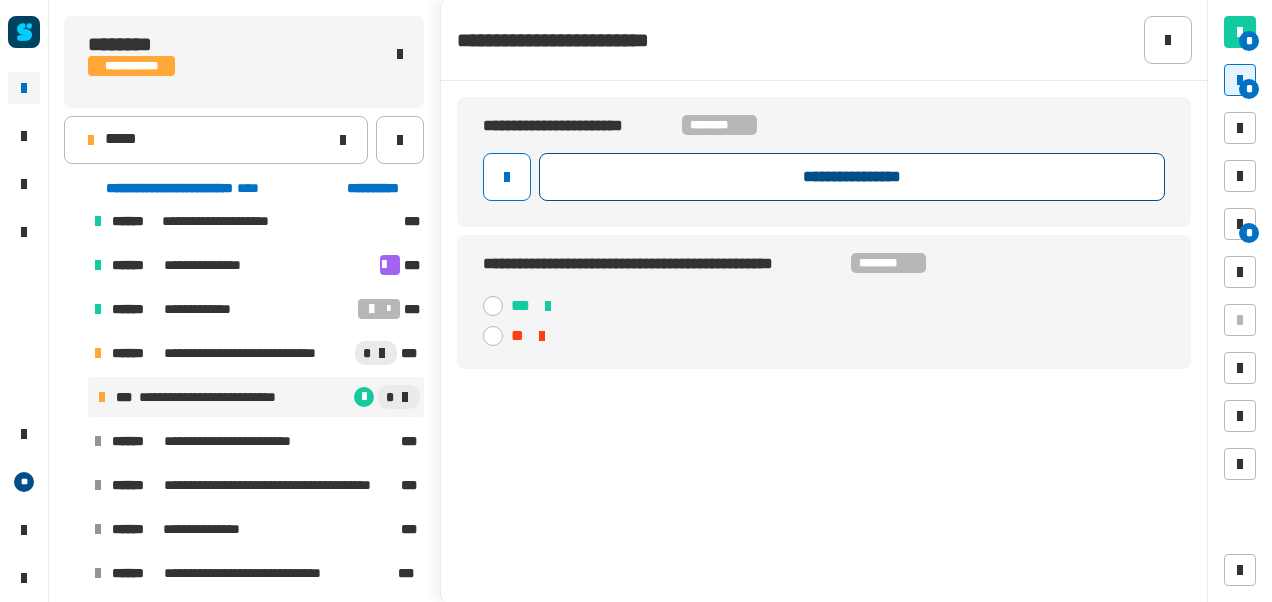 click on "**********" 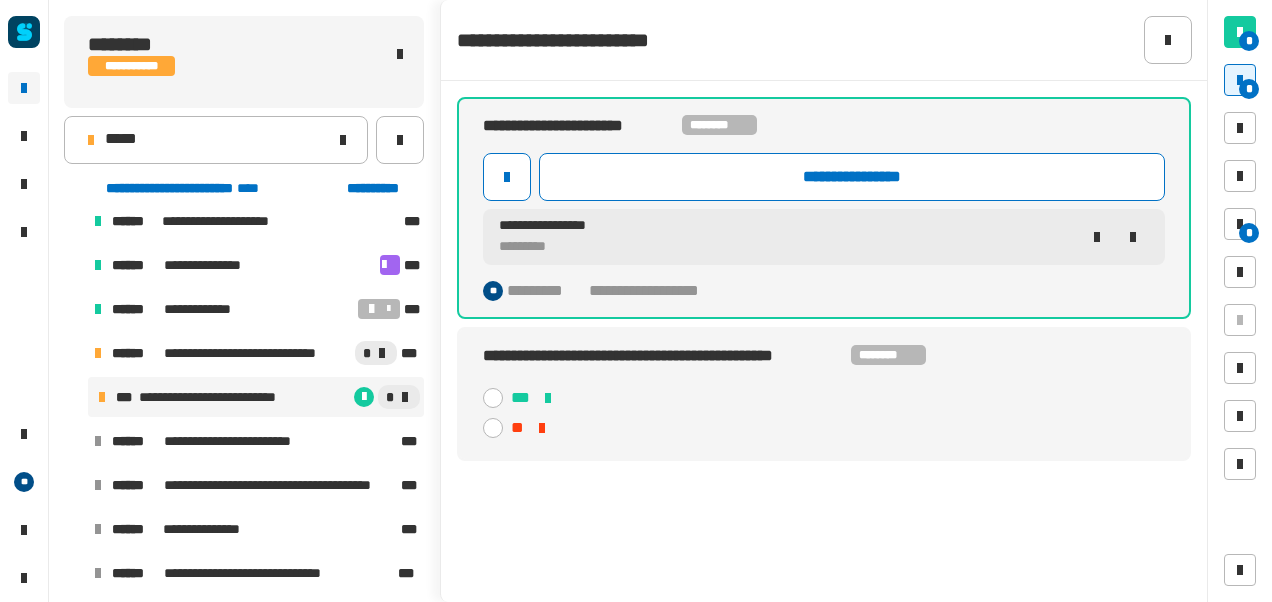 click 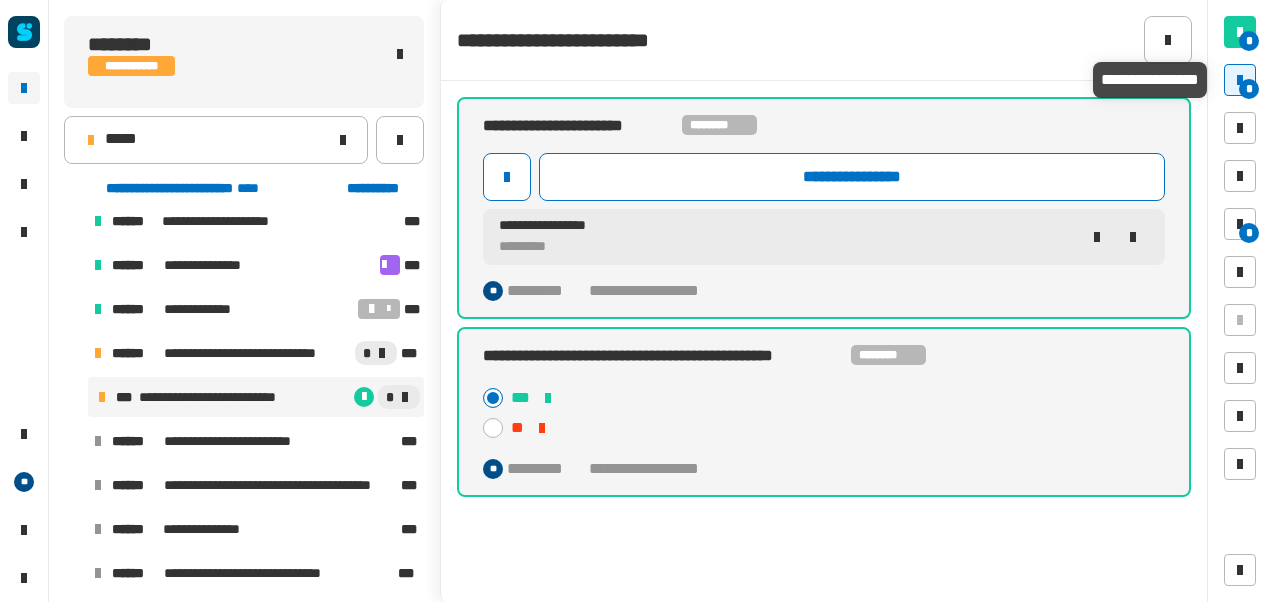 click at bounding box center (1240, 80) 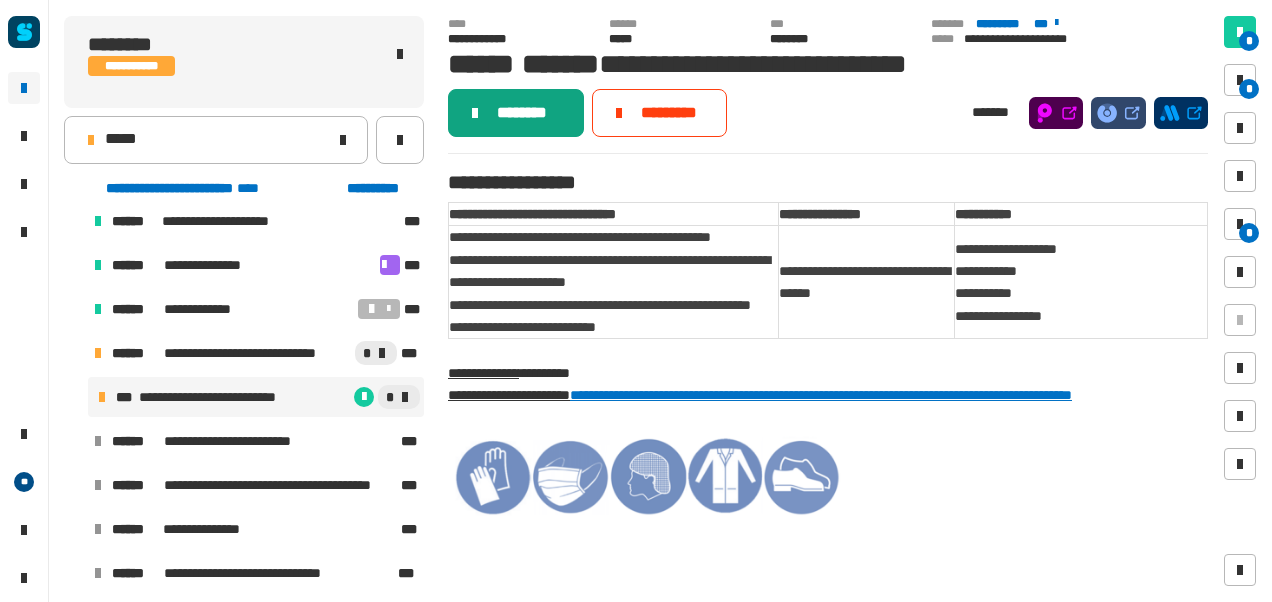 click on "********" 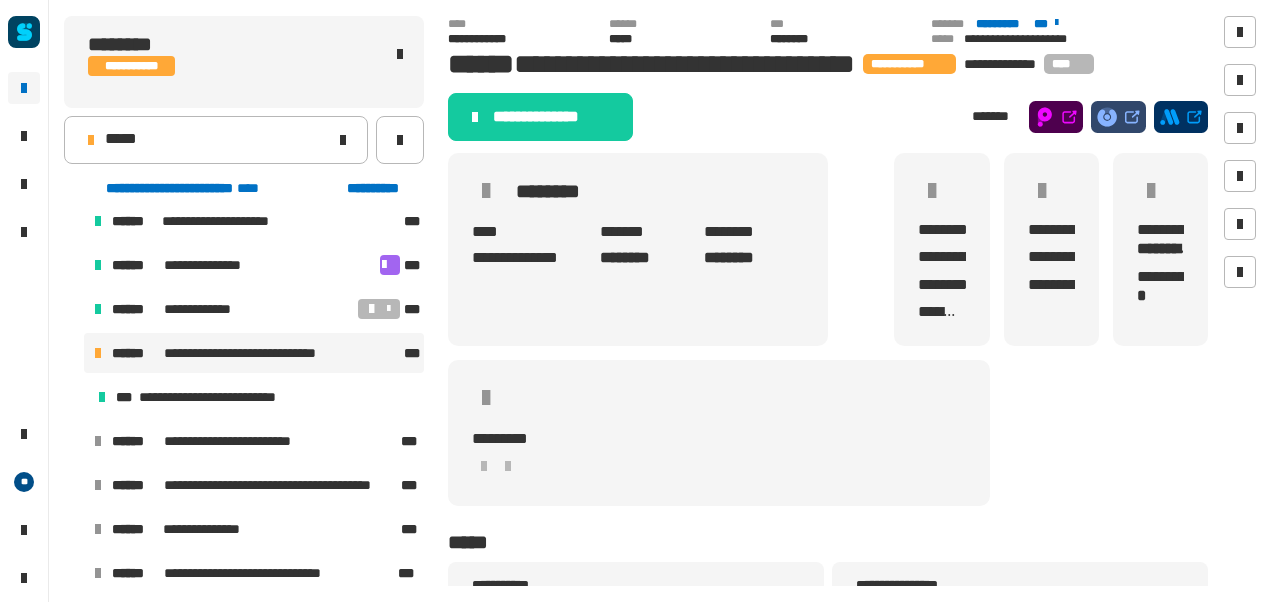 click on "**********" 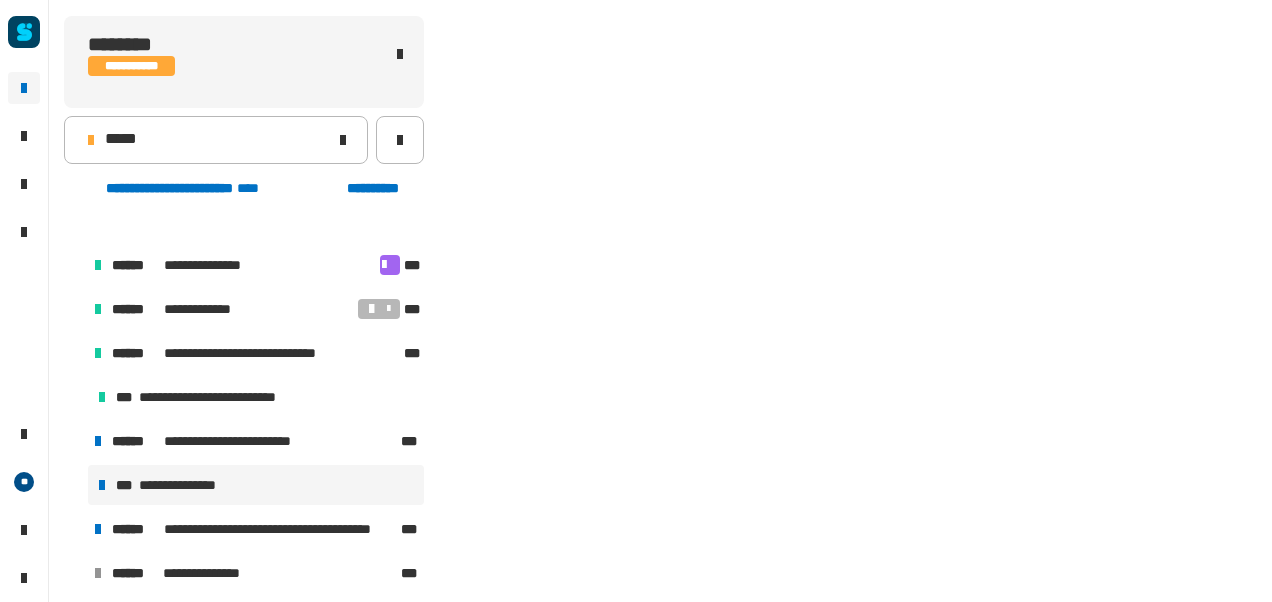 scroll, scrollTop: 502, scrollLeft: 0, axis: vertical 